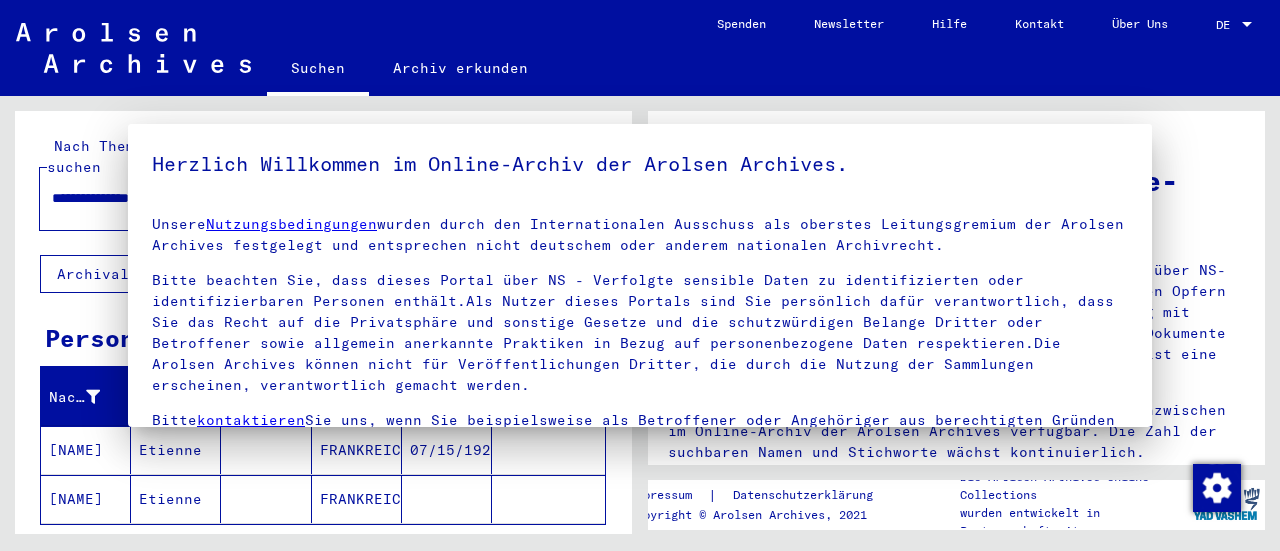 scroll, scrollTop: 0, scrollLeft: 0, axis: both 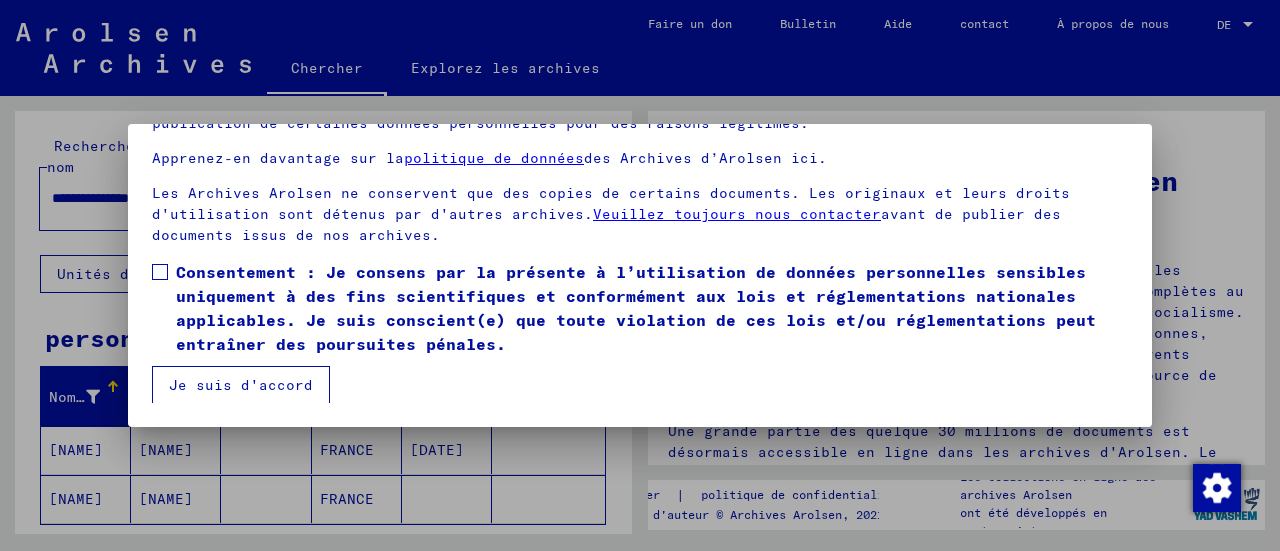 drag, startPoint x: 160, startPoint y: 264, endPoint x: 230, endPoint y: 426, distance: 176.47662 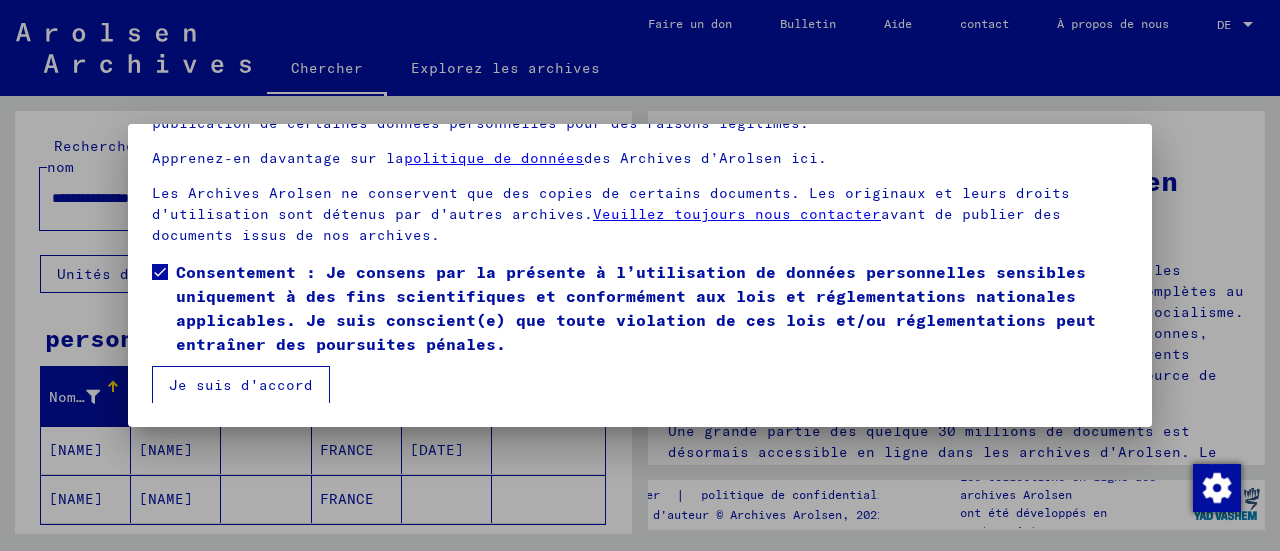 click on "Je suis d'accord" at bounding box center [241, 385] 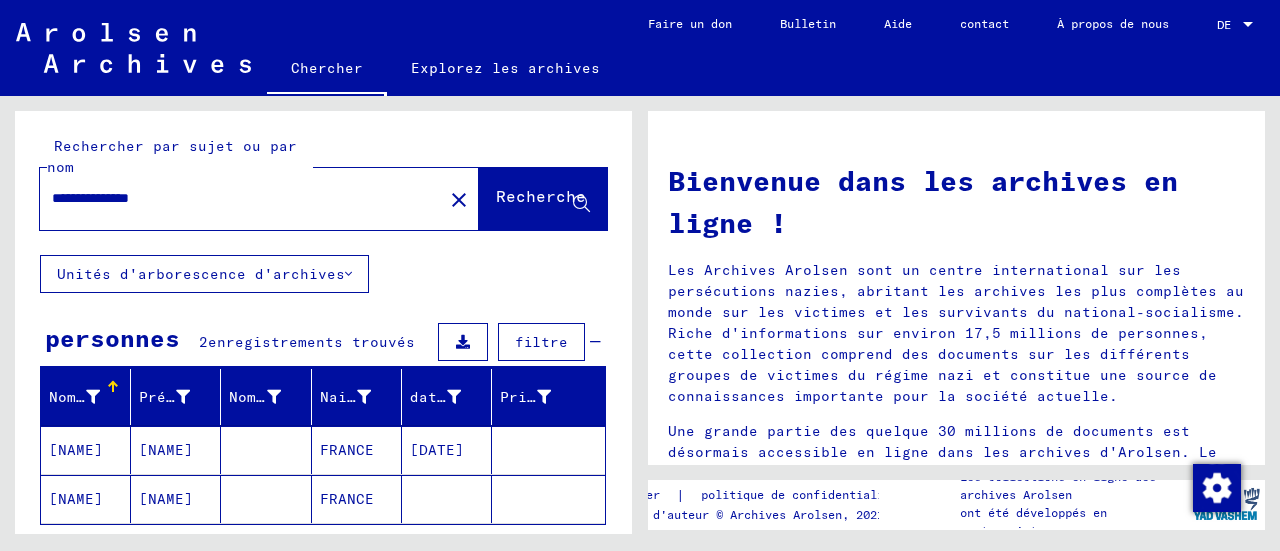 click on "[NAME]" at bounding box center [76, 499] 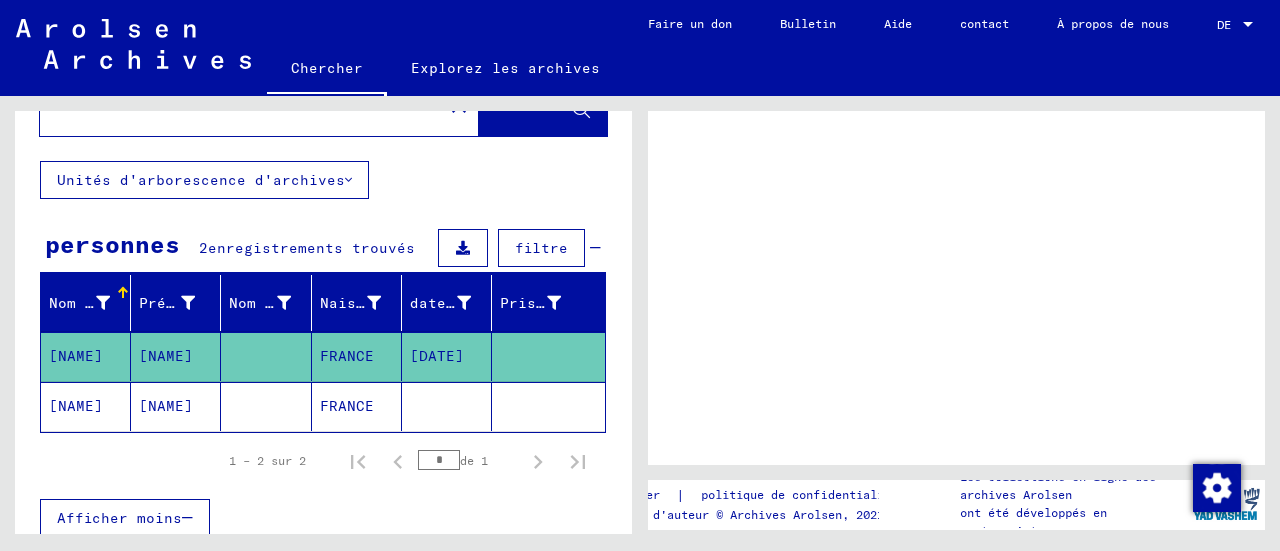 scroll, scrollTop: 88, scrollLeft: 0, axis: vertical 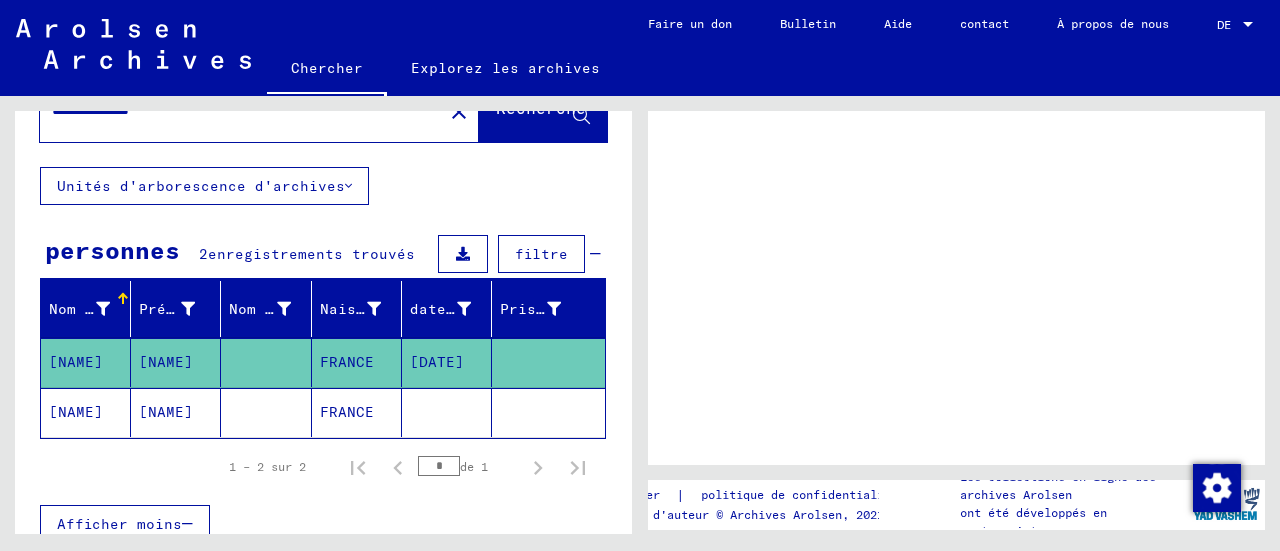 click on "[NAME]" 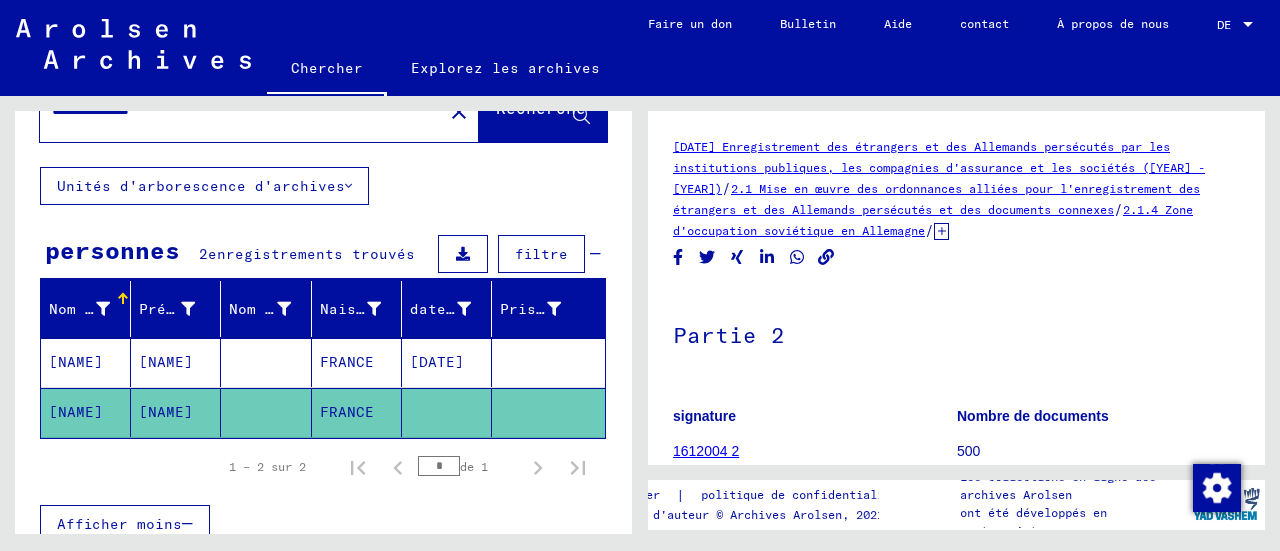 scroll, scrollTop: 0, scrollLeft: 0, axis: both 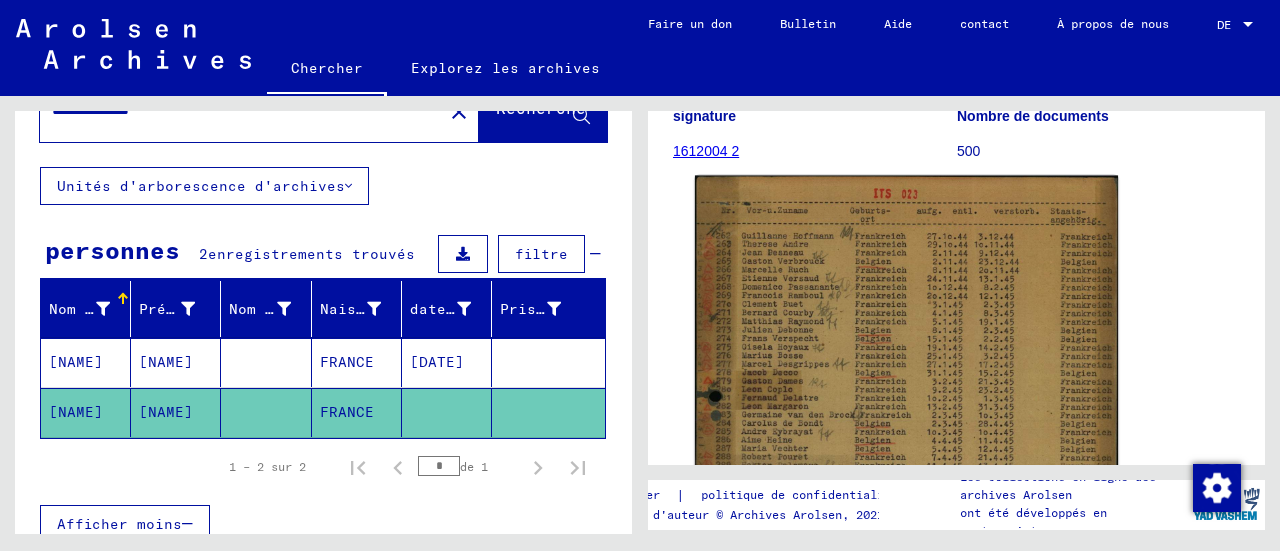 click 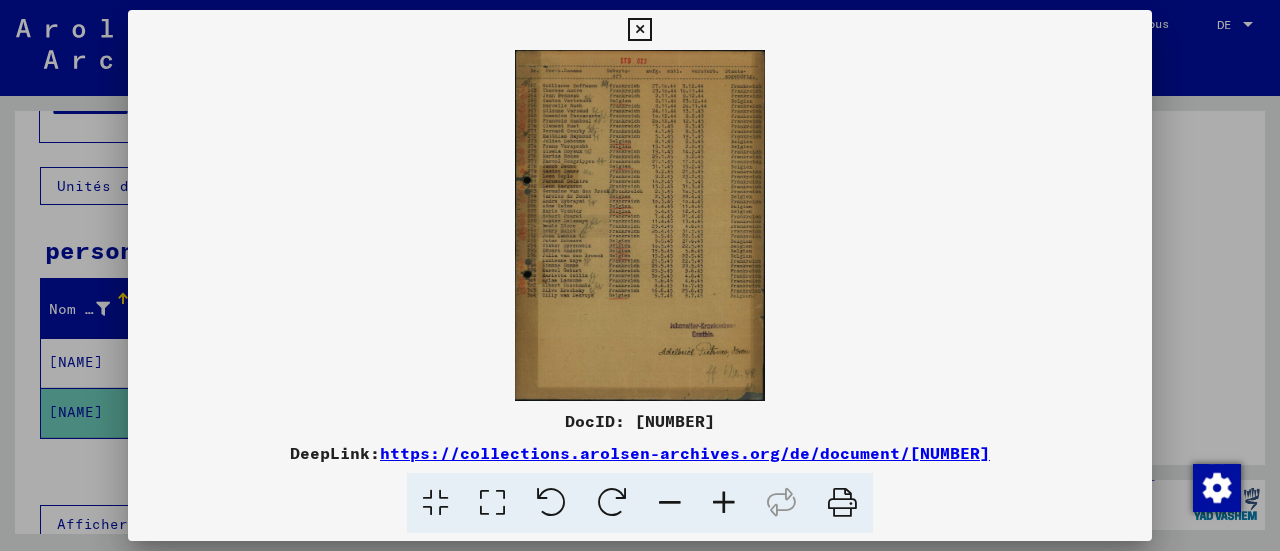 click at bounding box center [640, 225] 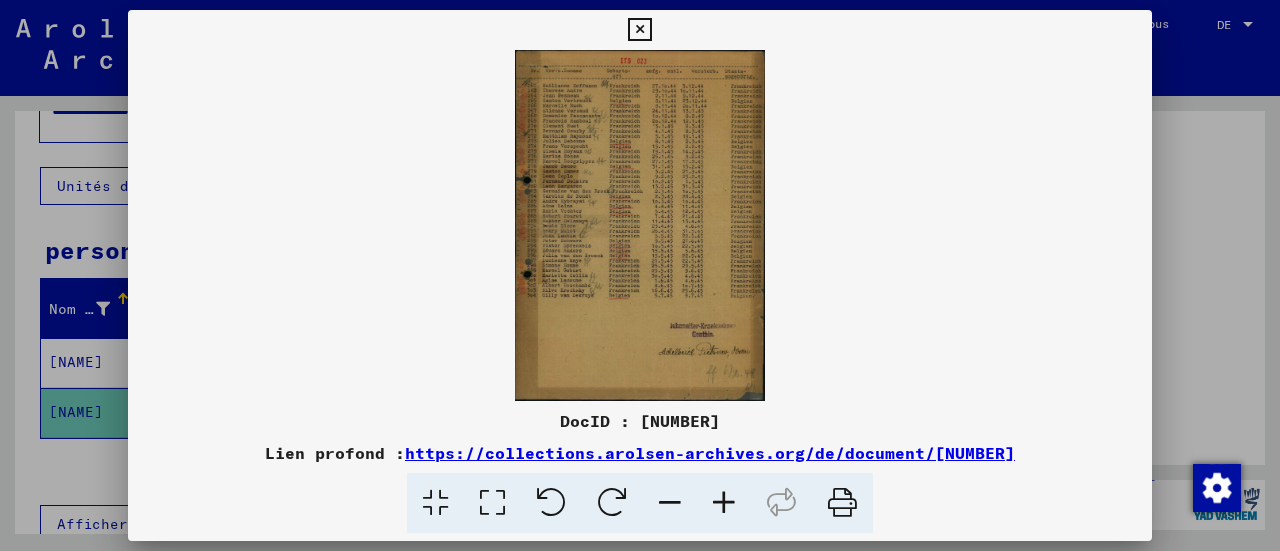 click at bounding box center (842, 503) 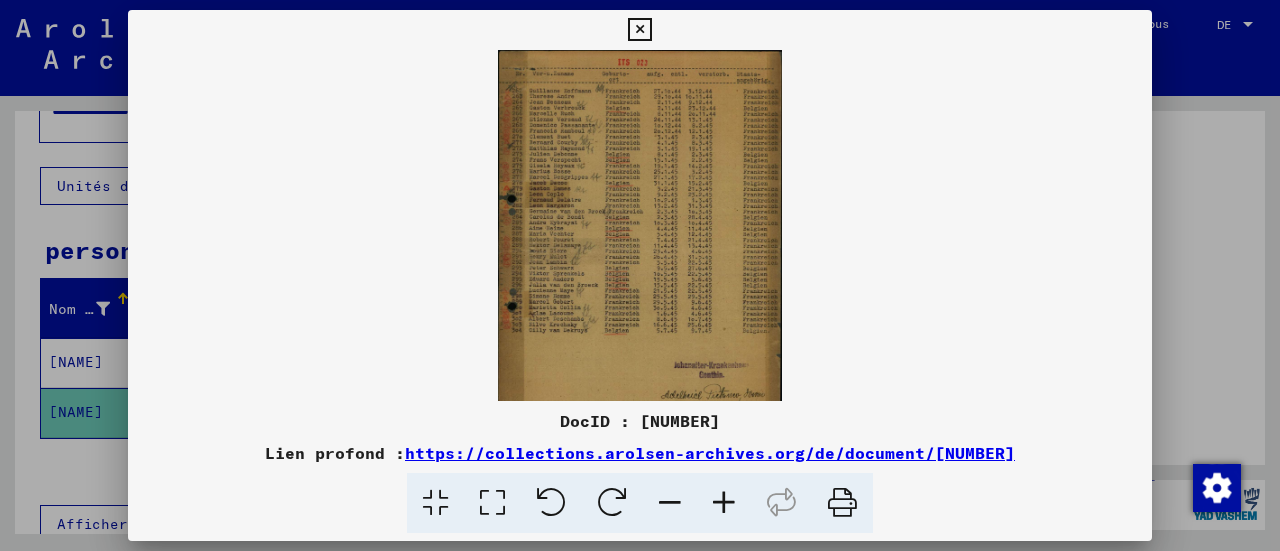 click at bounding box center [724, 503] 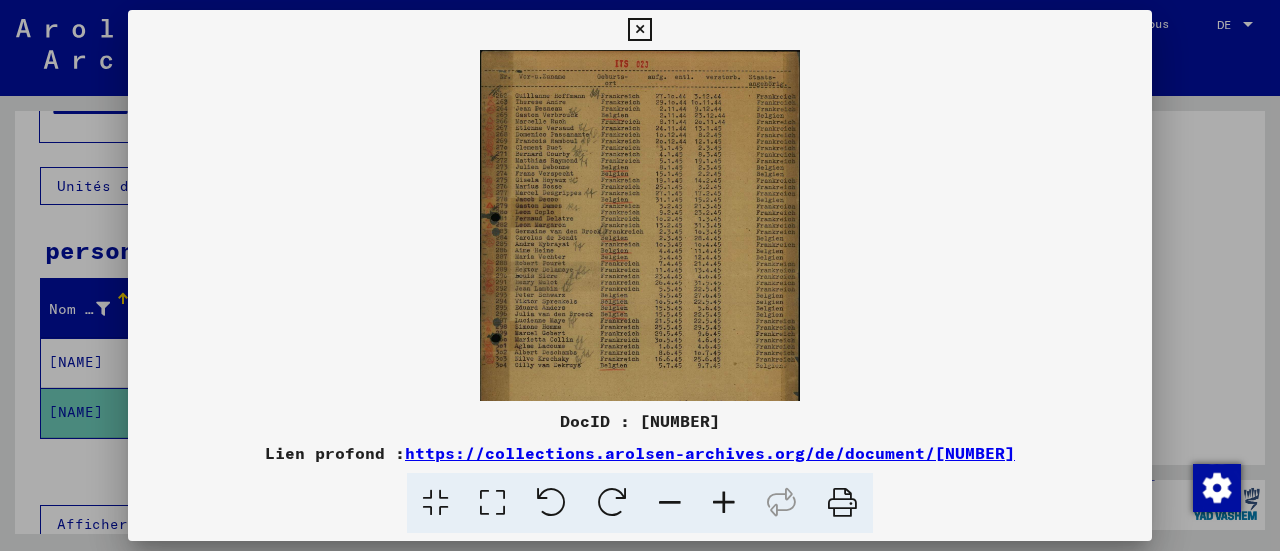 click at bounding box center [724, 503] 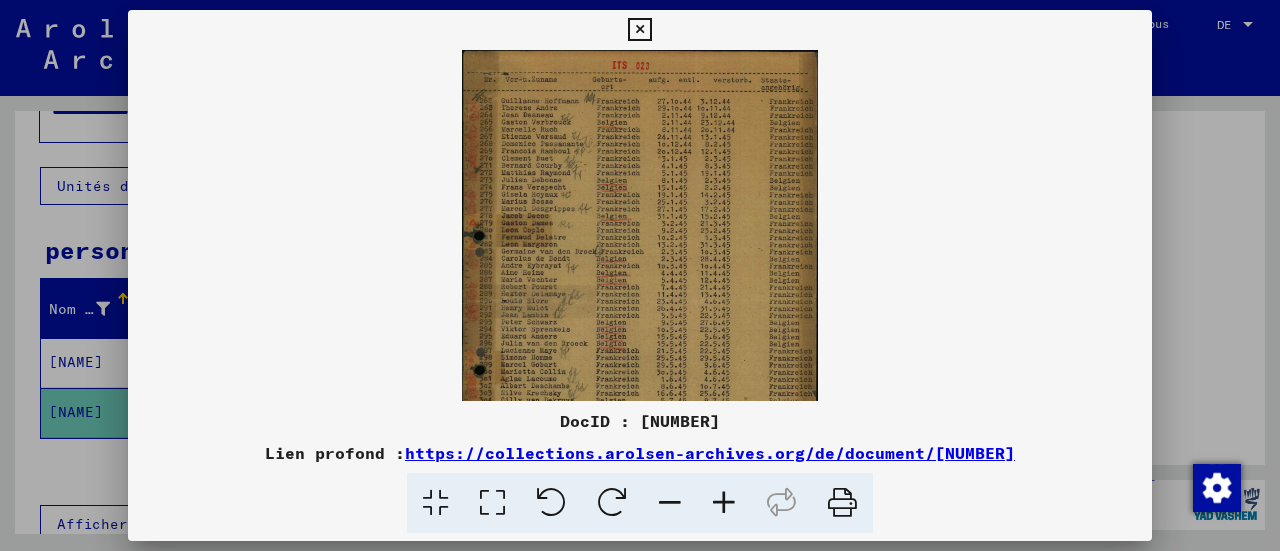 click at bounding box center (724, 503) 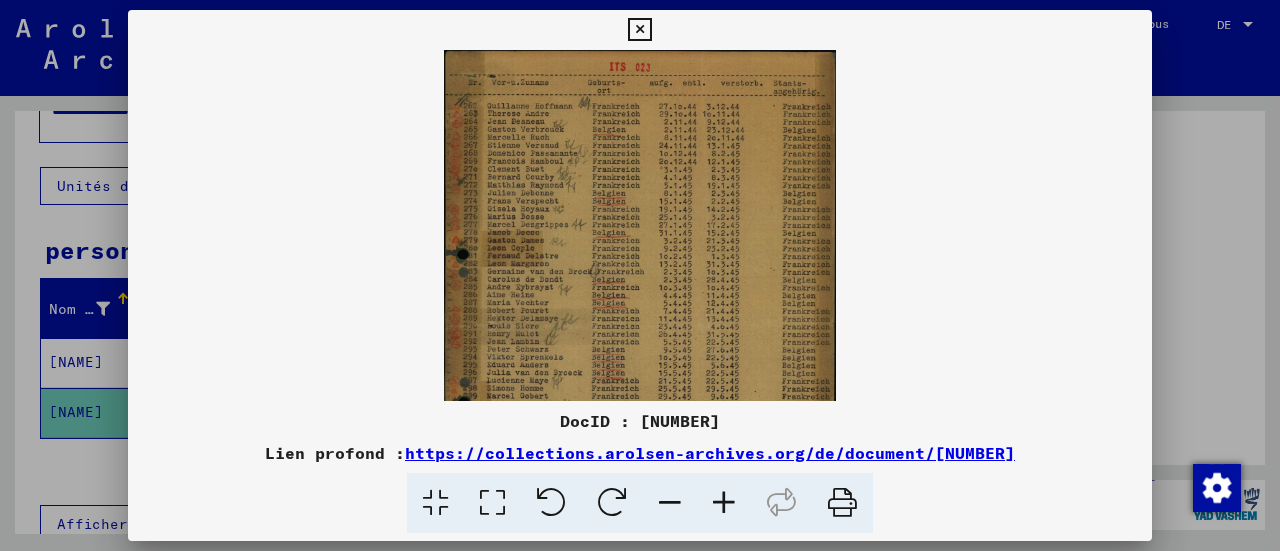 click at bounding box center [724, 503] 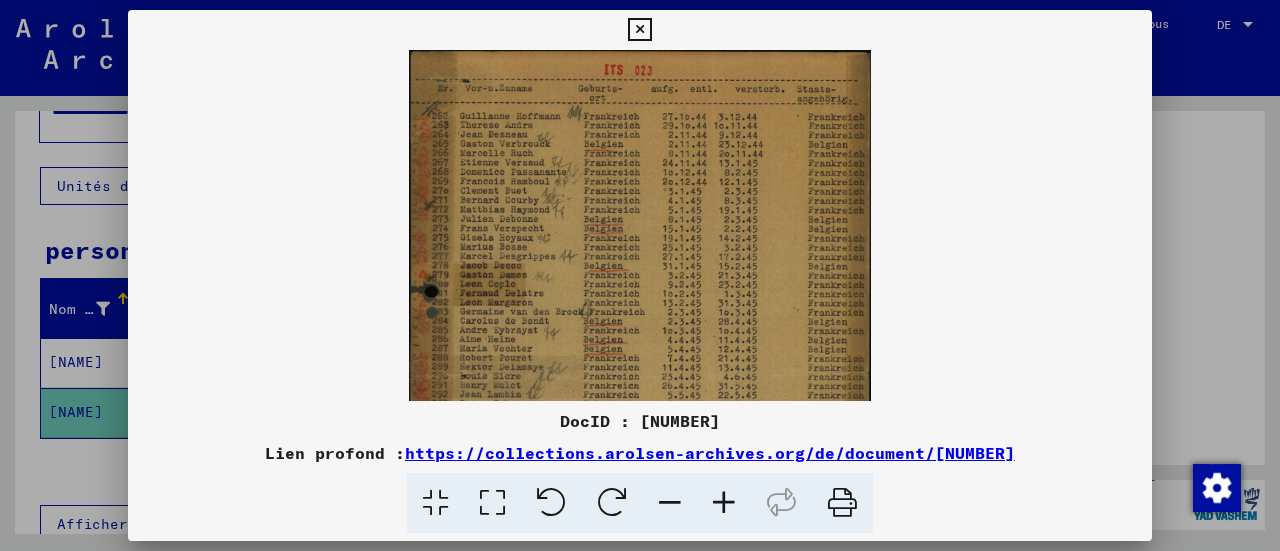 click at bounding box center [724, 503] 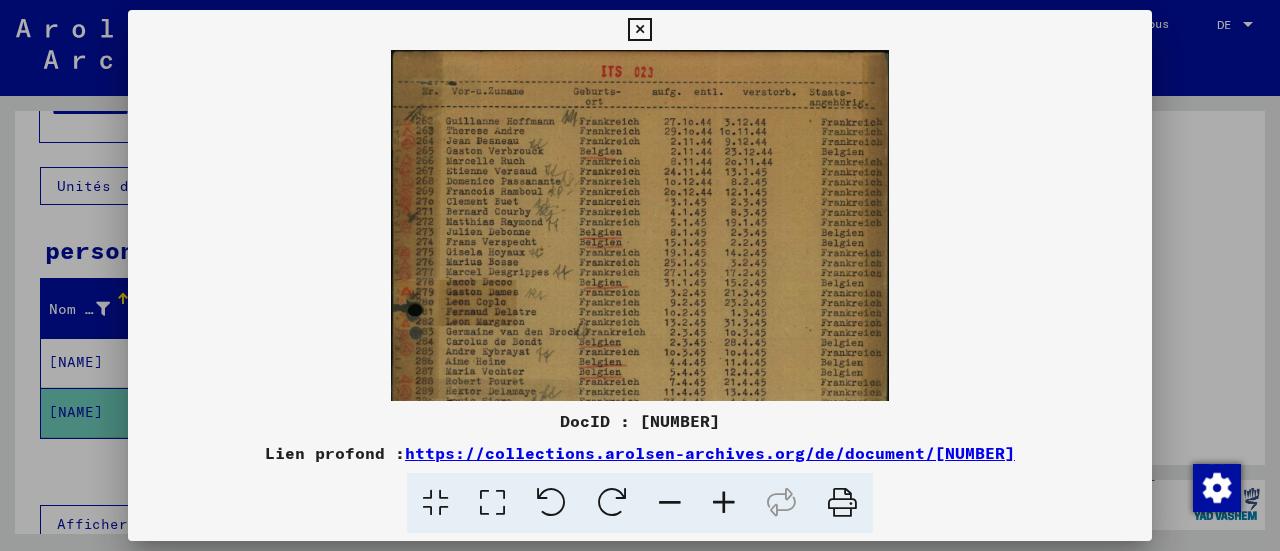 click at bounding box center [724, 503] 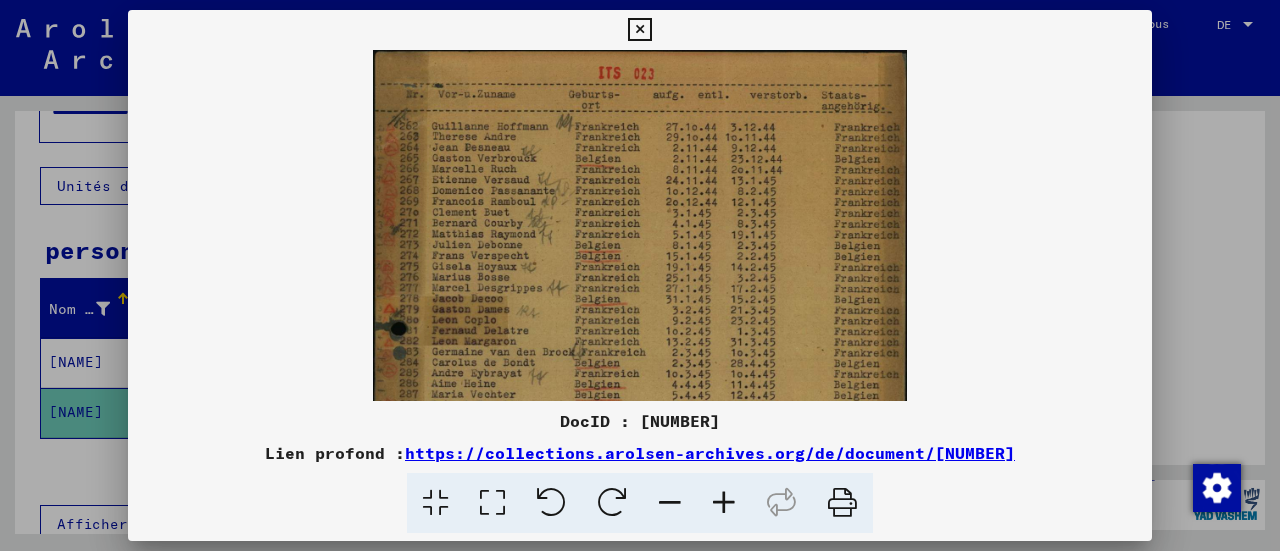 click at bounding box center [724, 503] 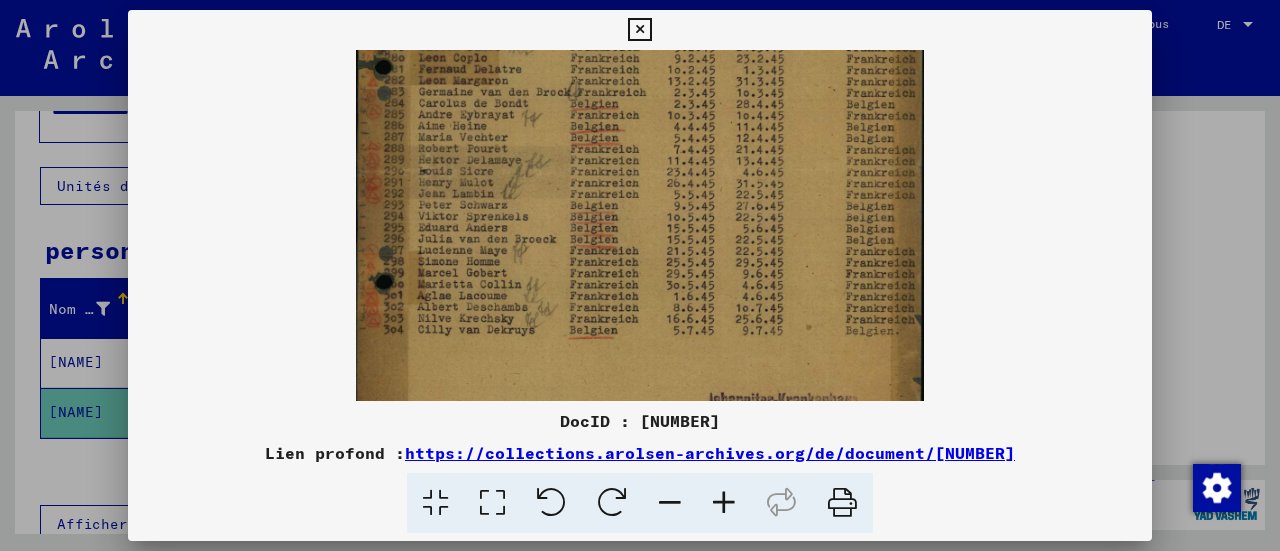 drag, startPoint x: 756, startPoint y: 182, endPoint x: 597, endPoint y: -96, distance: 320.25772 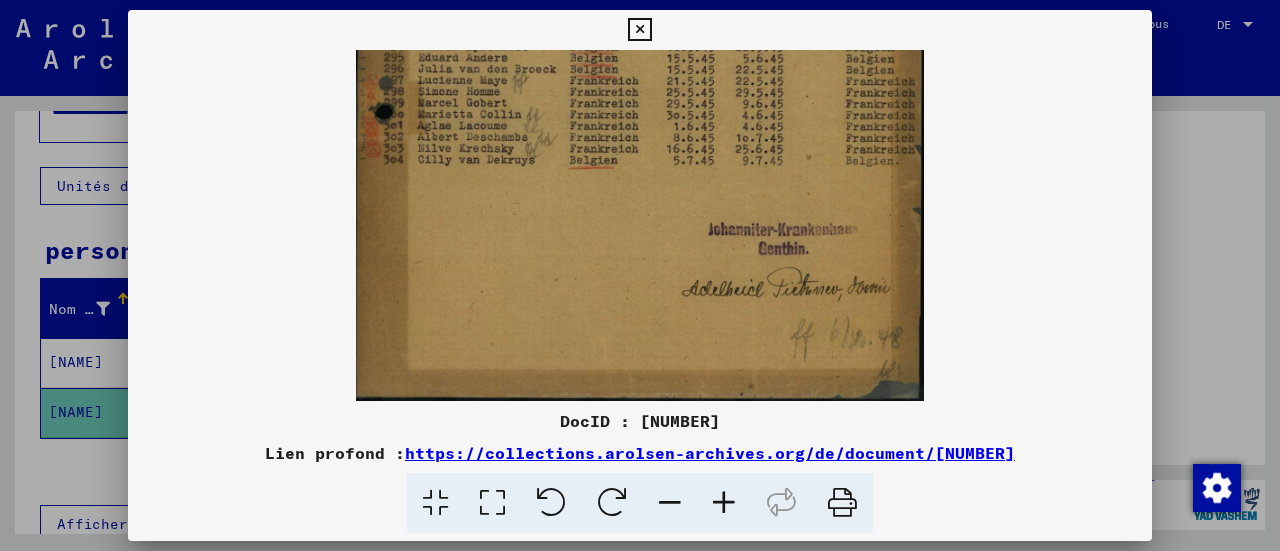 scroll, scrollTop: 438, scrollLeft: 0, axis: vertical 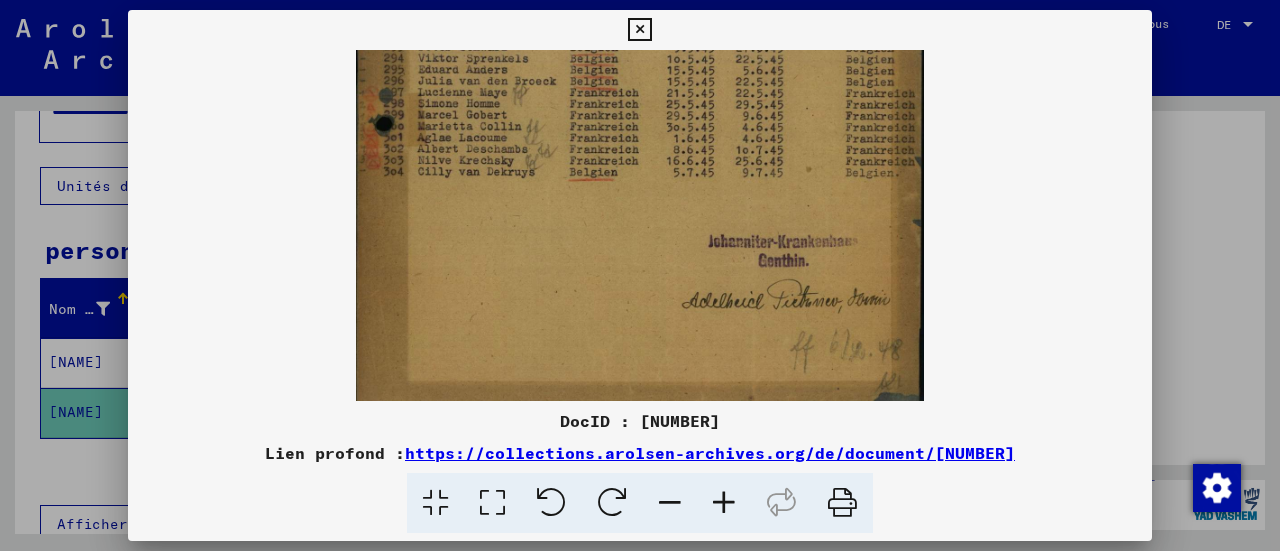 drag, startPoint x: 718, startPoint y: 269, endPoint x: 713, endPoint y: 114, distance: 155.08063 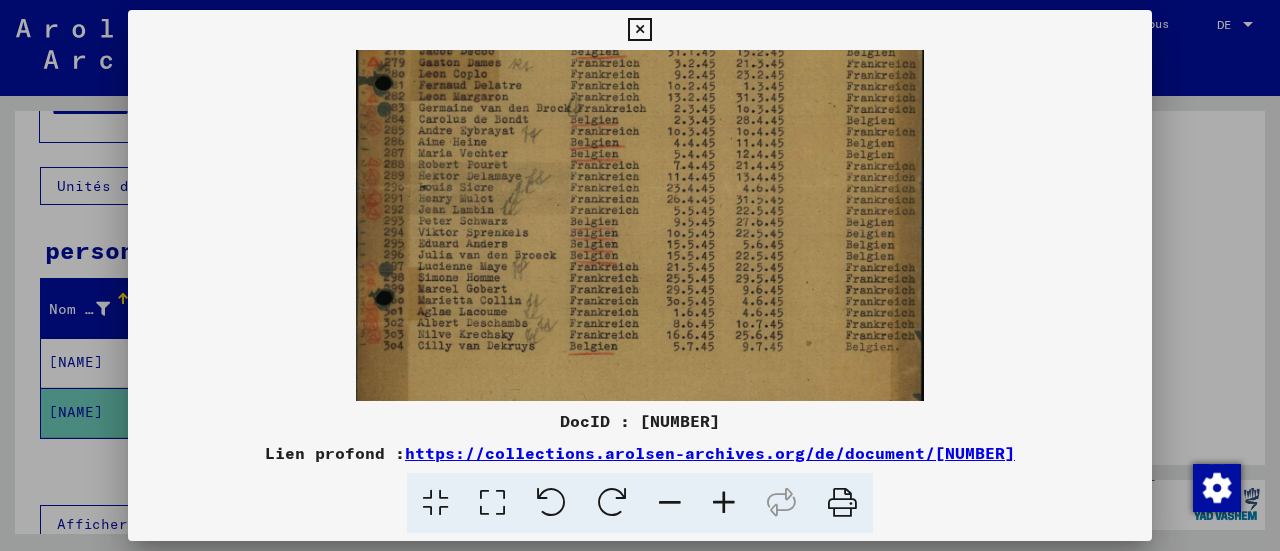 drag, startPoint x: 612, startPoint y: 212, endPoint x: 613, endPoint y: 387, distance: 175.00285 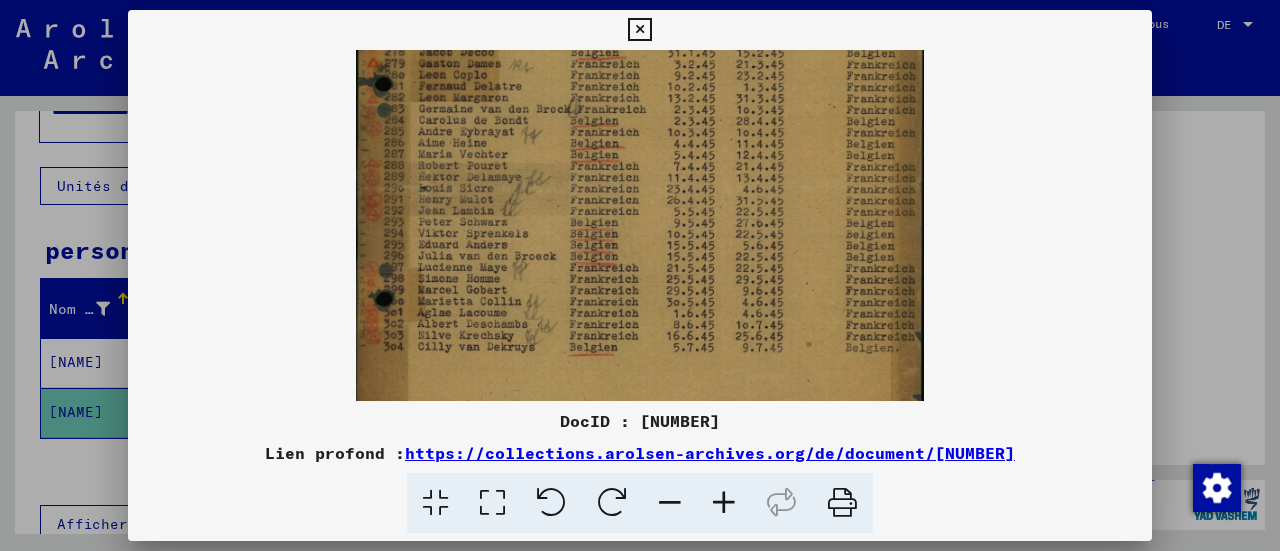 click at bounding box center [639, 30] 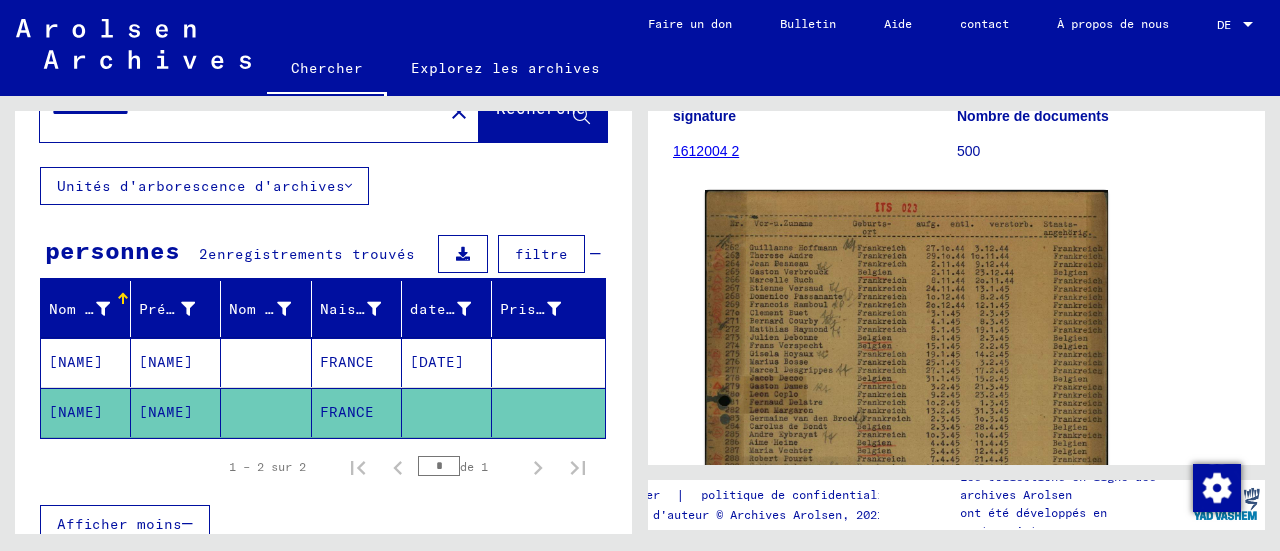 click on "[NAME]" at bounding box center (76, 412) 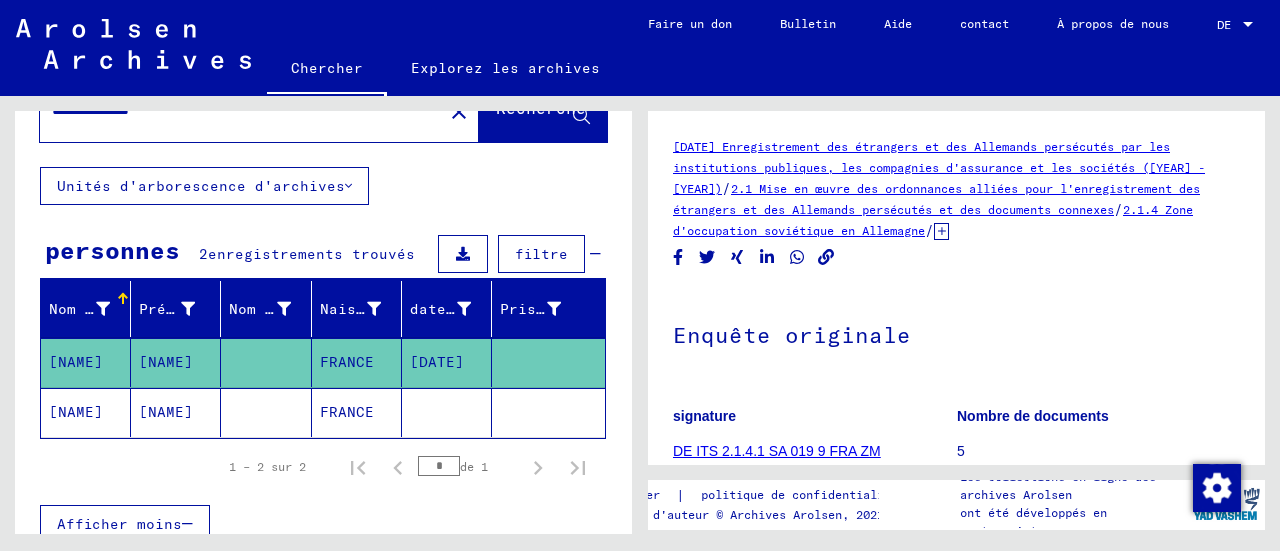 scroll, scrollTop: 0, scrollLeft: 0, axis: both 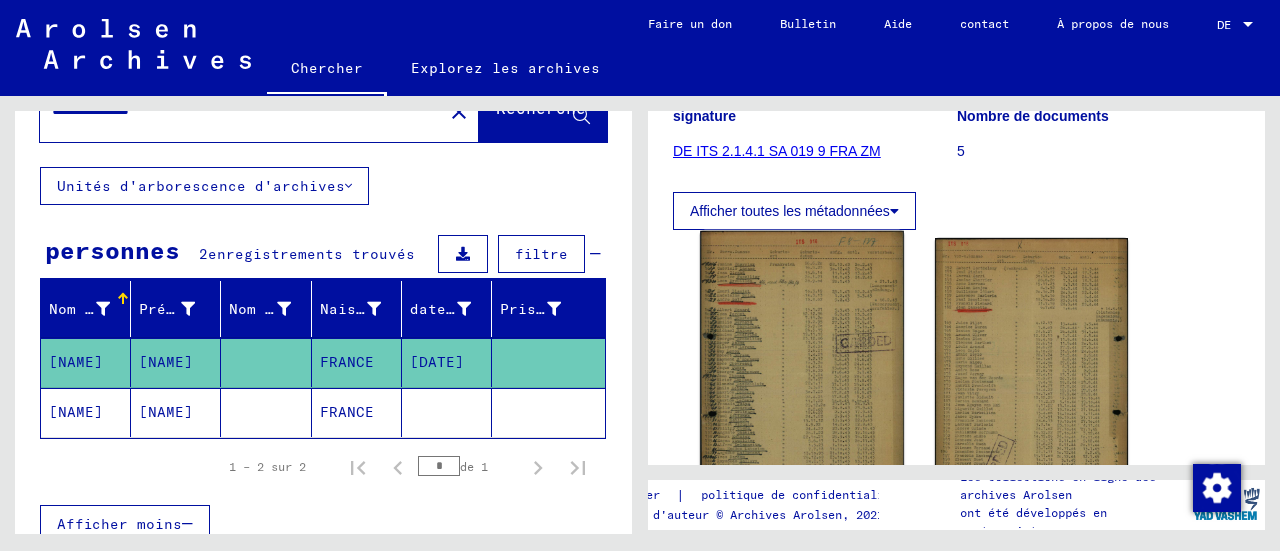 click 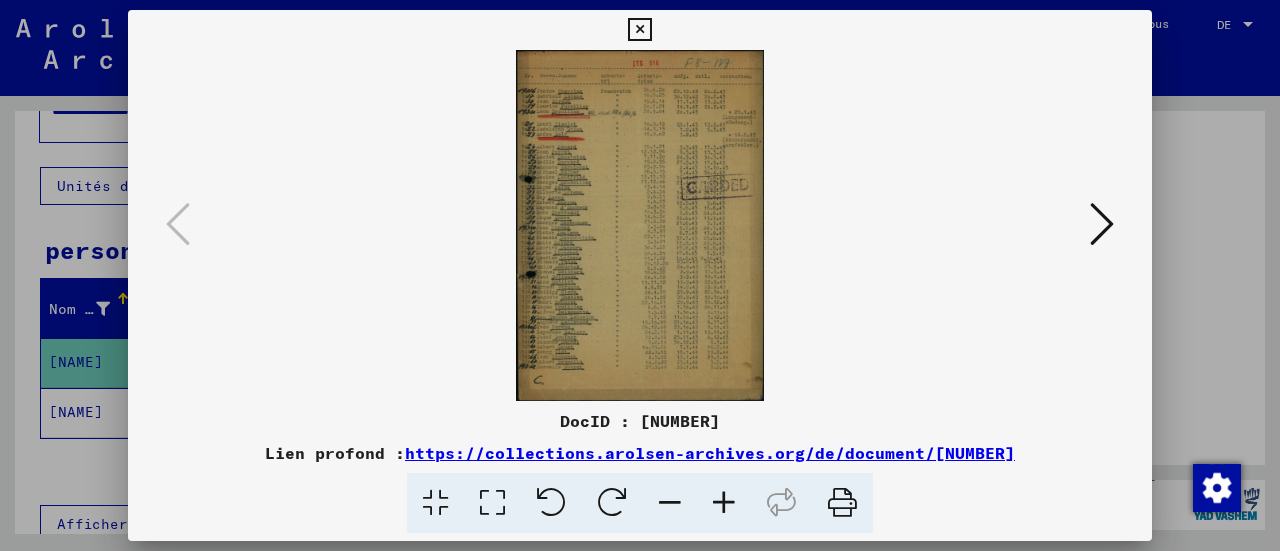 click at bounding box center (724, 503) 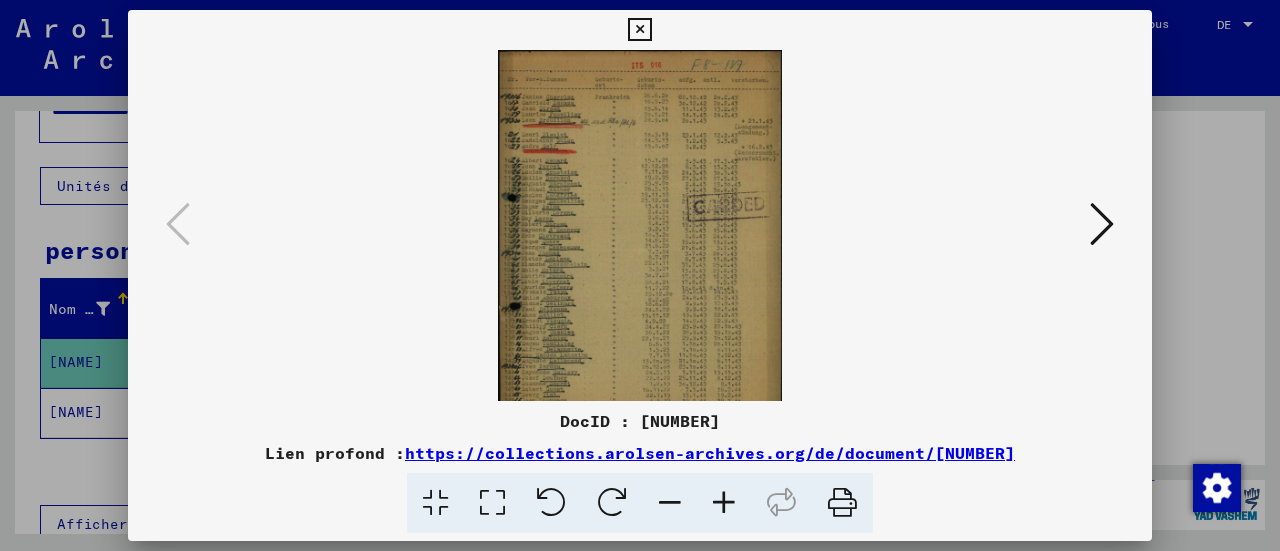 click at bounding box center [724, 503] 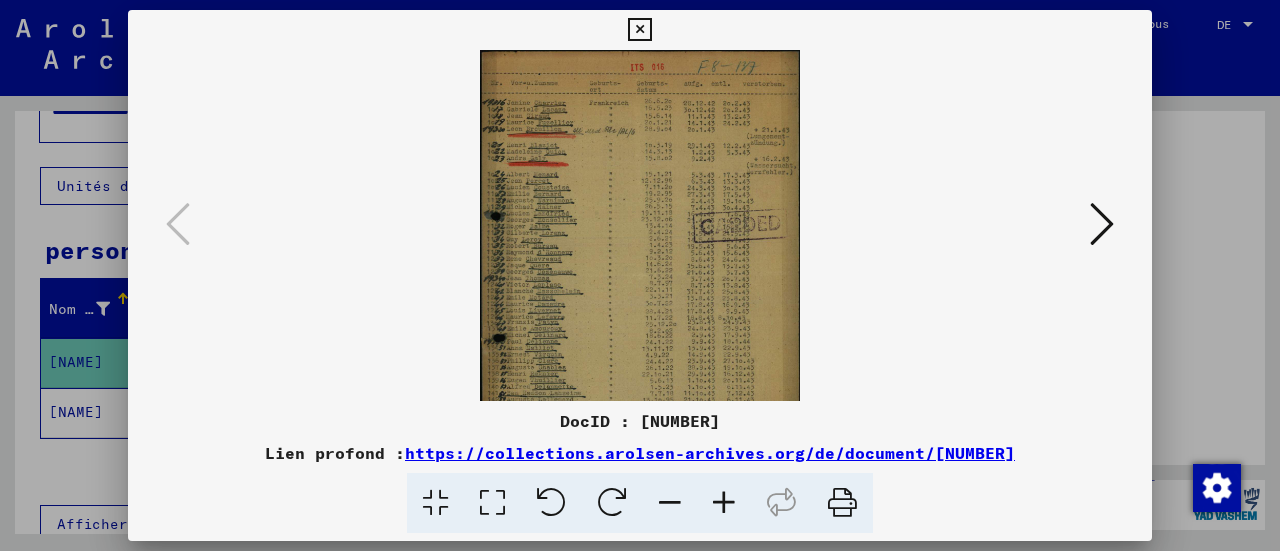 click at bounding box center (724, 503) 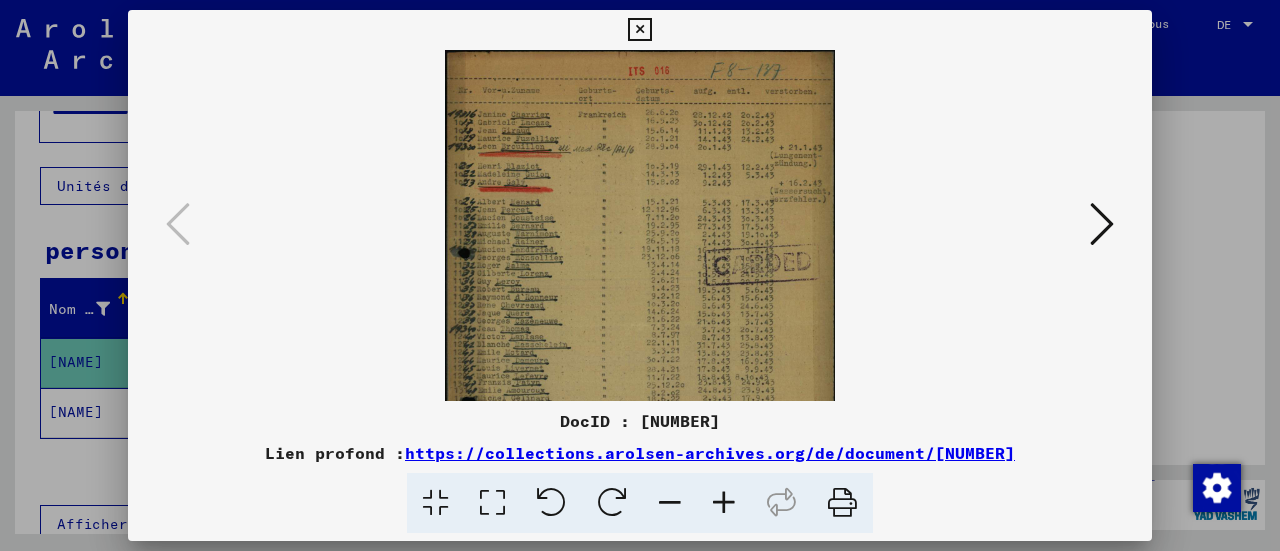 click at bounding box center [724, 503] 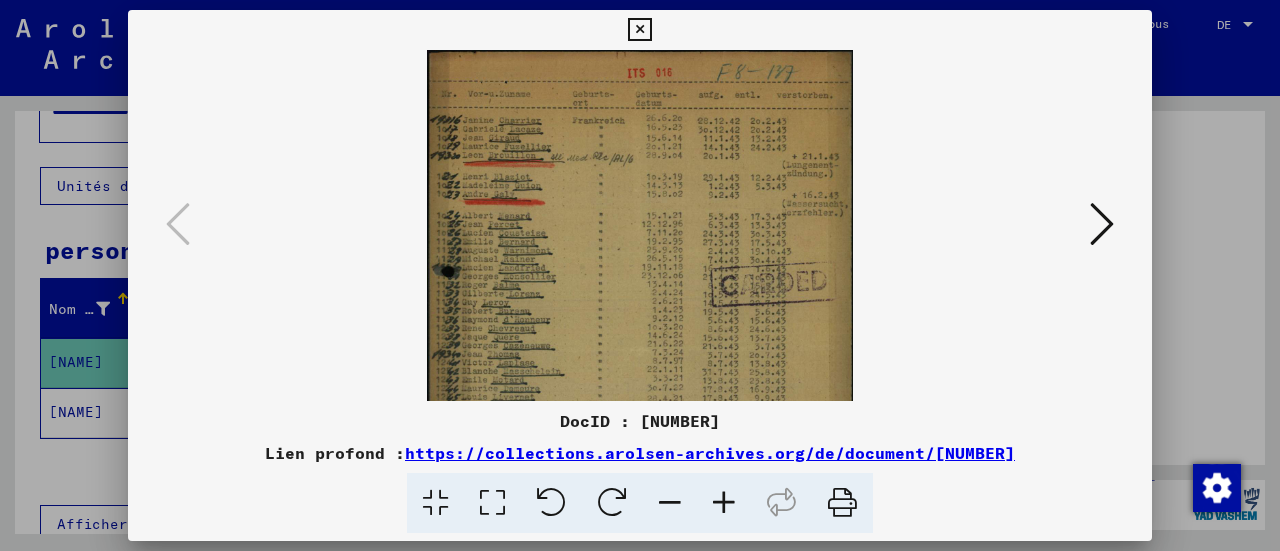 click at bounding box center (724, 503) 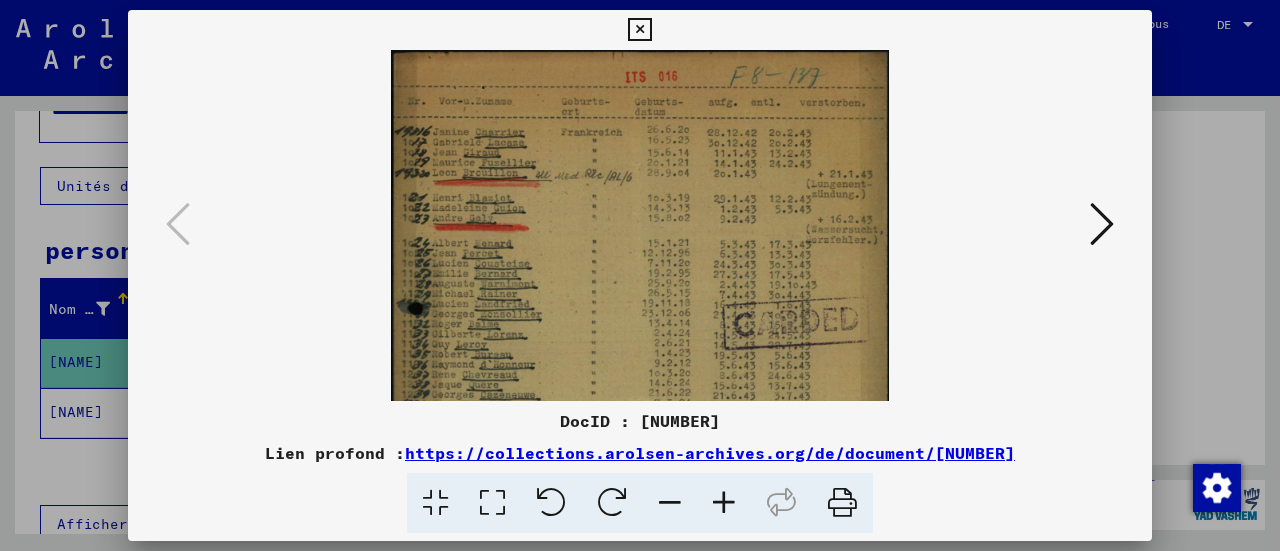 click at bounding box center [724, 503] 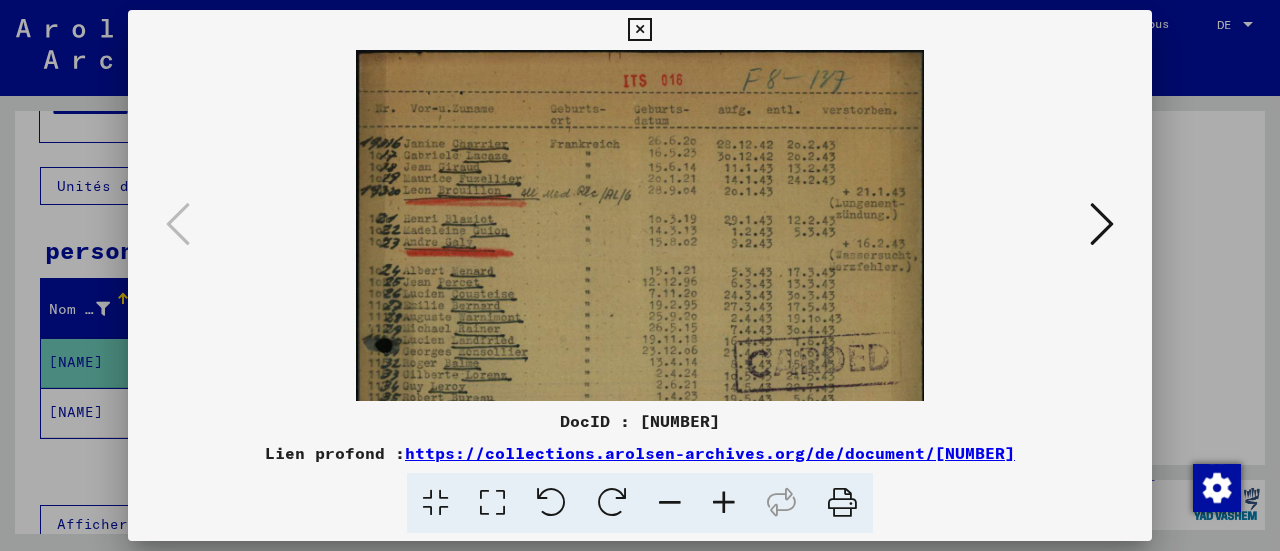 click at bounding box center [724, 503] 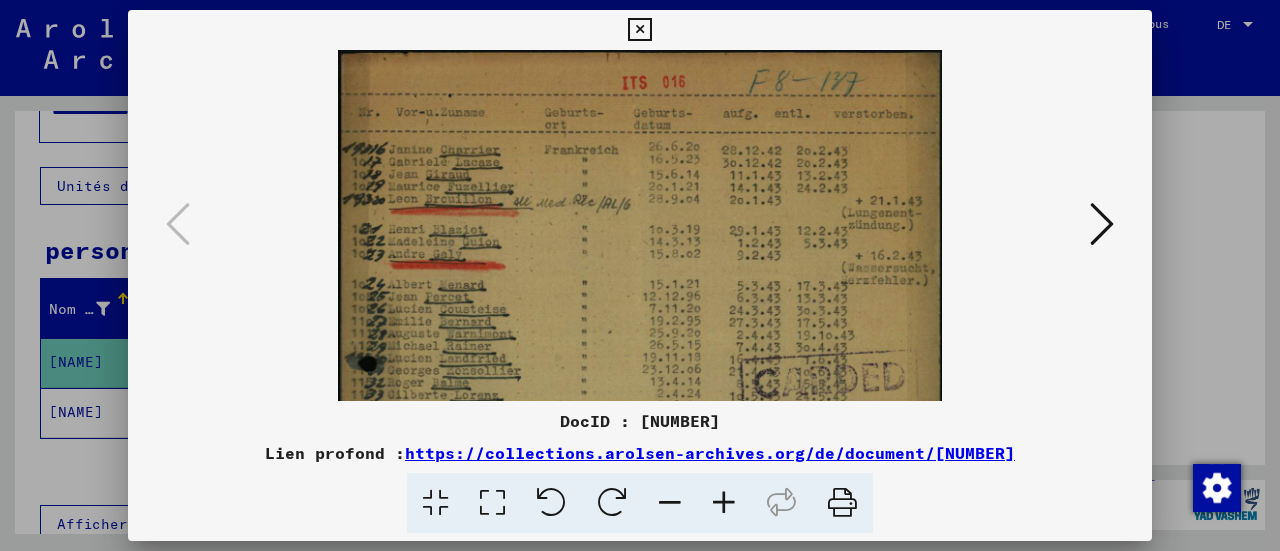 click at bounding box center (724, 503) 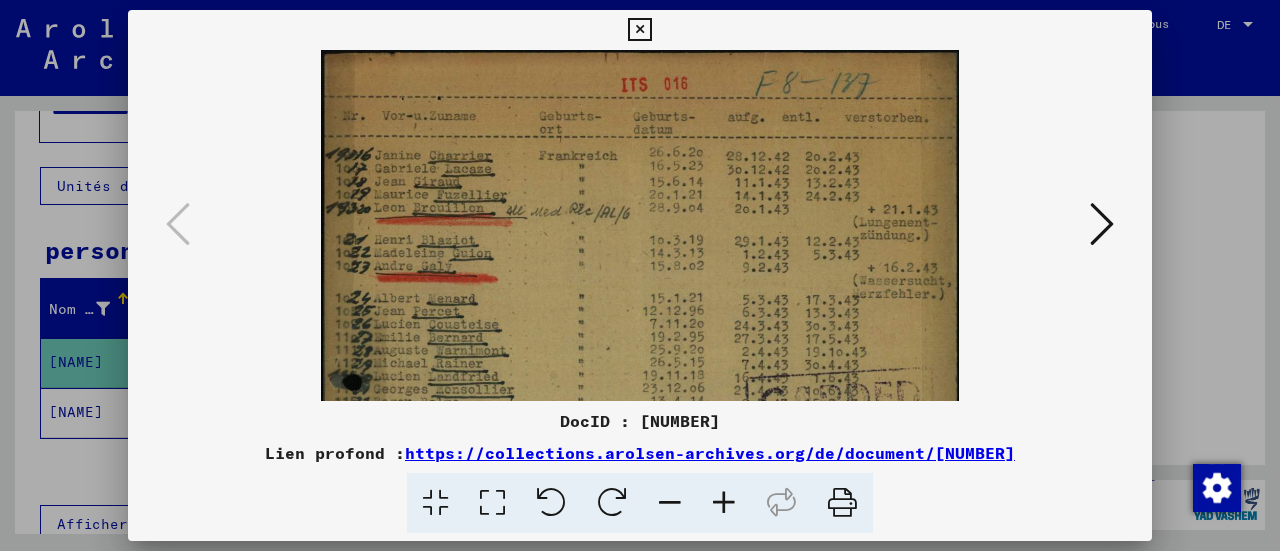 scroll, scrollTop: 2, scrollLeft: 0, axis: vertical 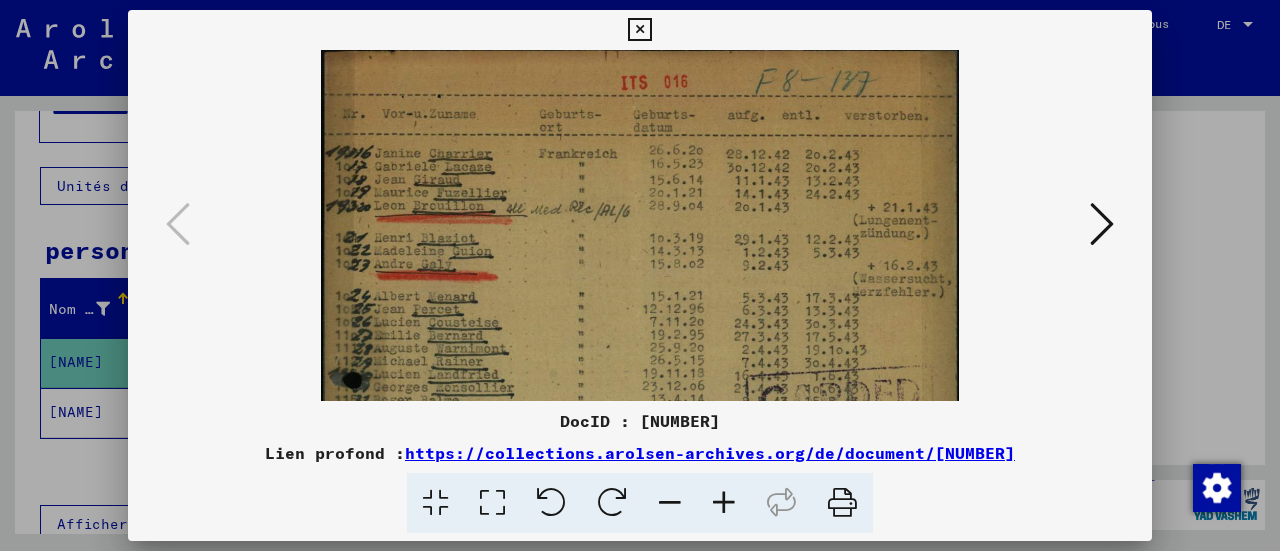 drag, startPoint x: 706, startPoint y: 299, endPoint x: 726, endPoint y: 297, distance: 20.09975 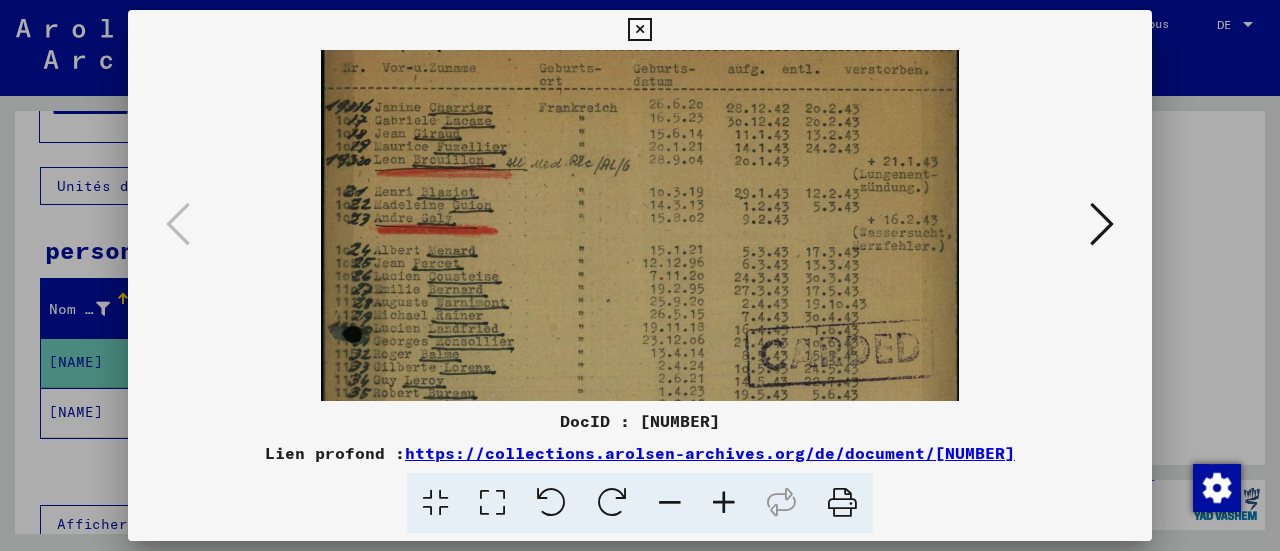 scroll, scrollTop: 62, scrollLeft: 0, axis: vertical 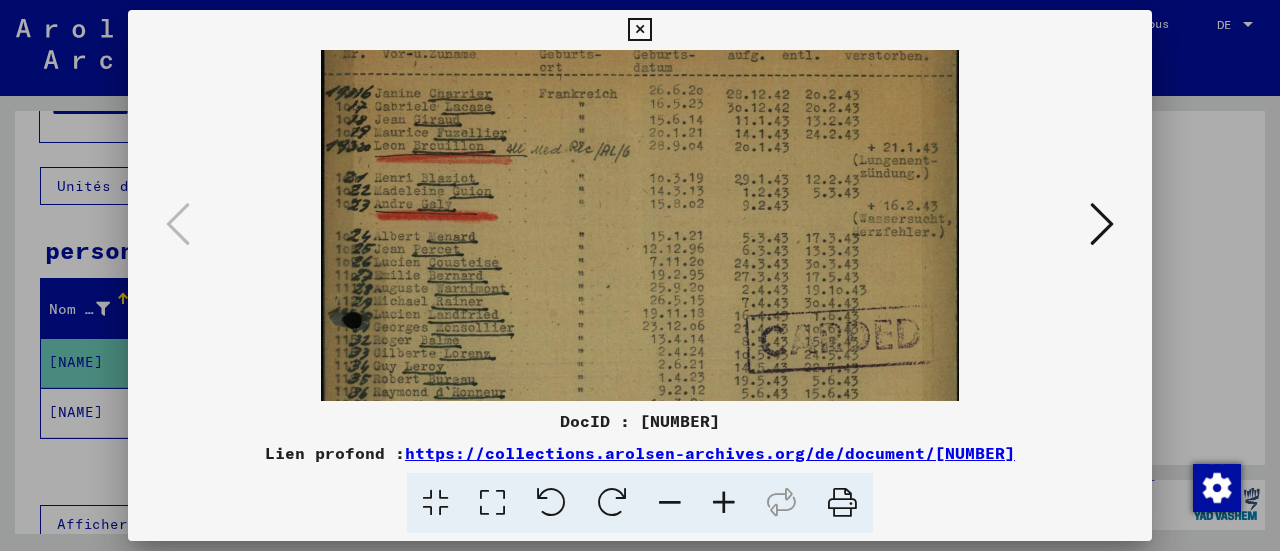 drag, startPoint x: 653, startPoint y: 336, endPoint x: 672, endPoint y: 279, distance: 60.083275 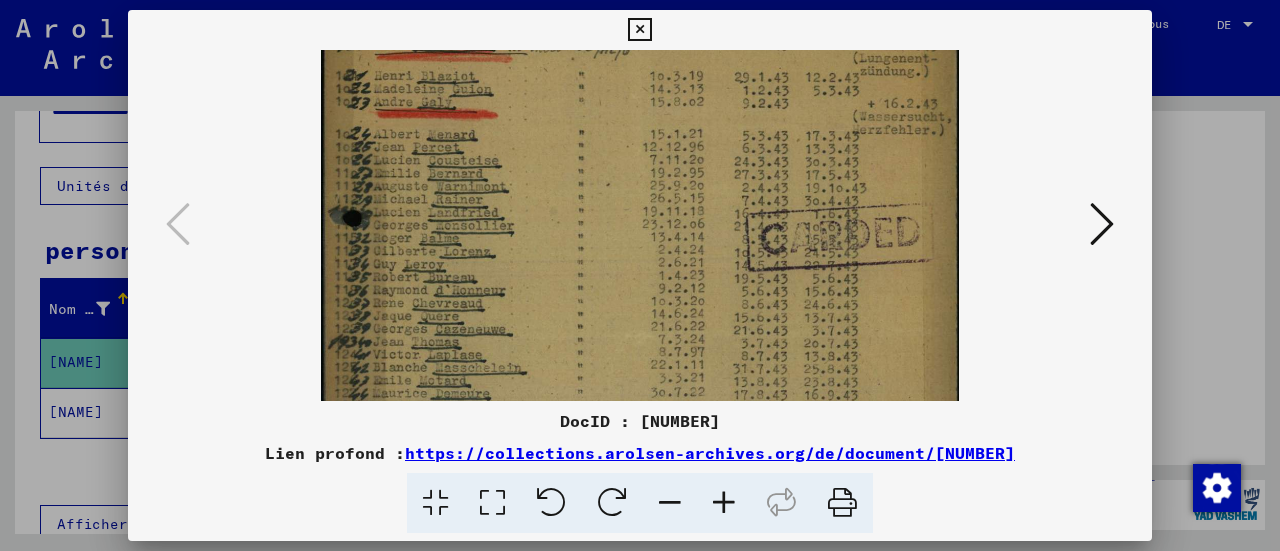 scroll, scrollTop: 184, scrollLeft: 0, axis: vertical 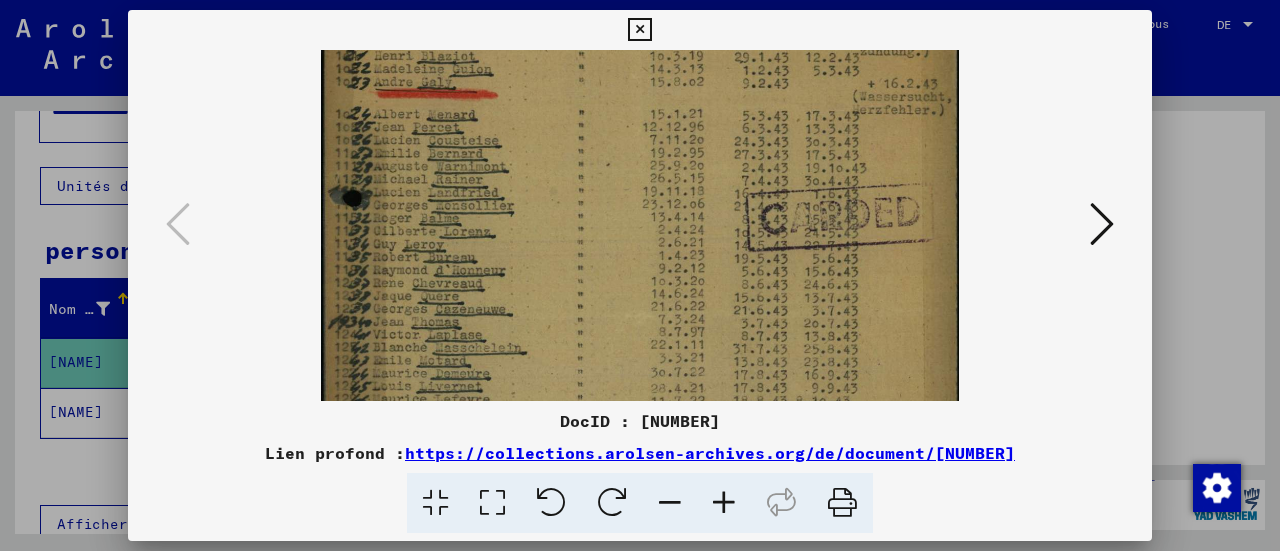 drag, startPoint x: 523, startPoint y: 327, endPoint x: 530, endPoint y: 208, distance: 119.2057 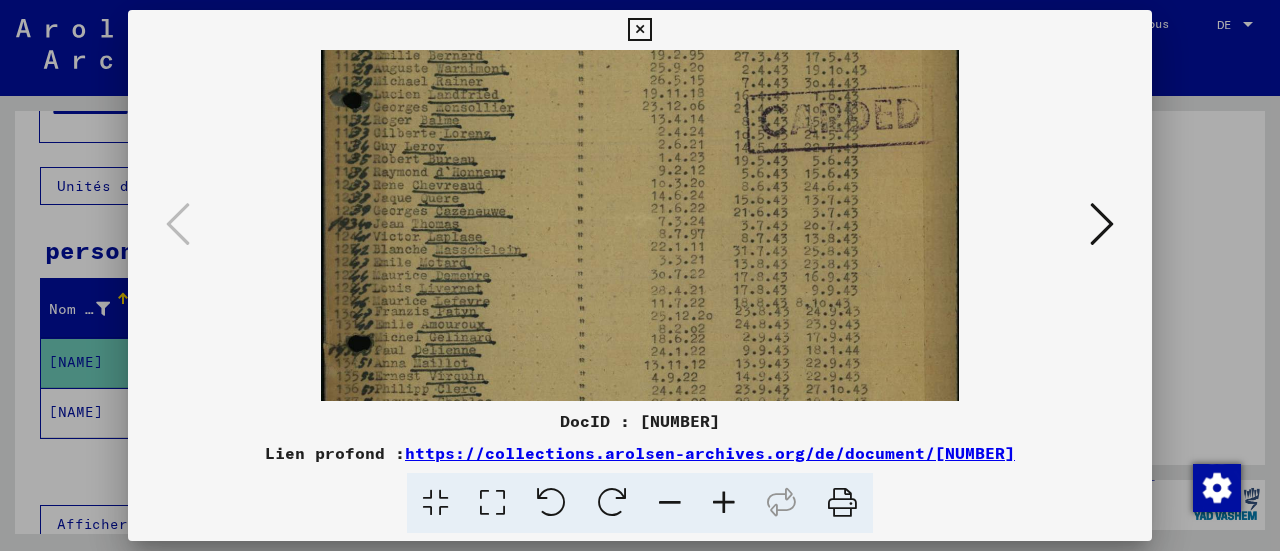 scroll, scrollTop: 318, scrollLeft: 0, axis: vertical 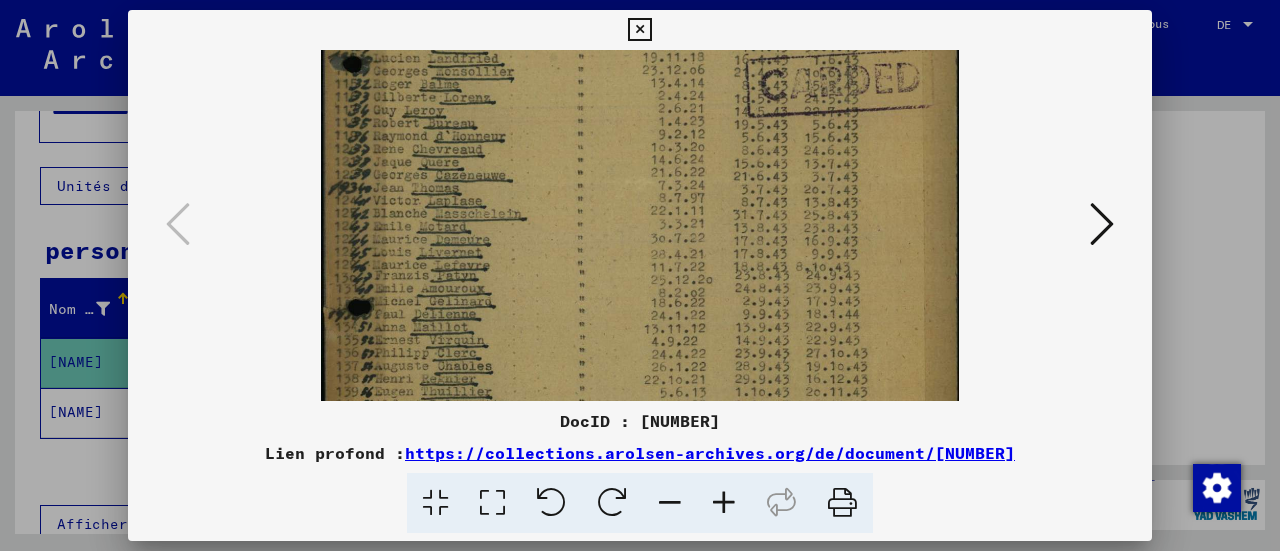 drag, startPoint x: 547, startPoint y: 343, endPoint x: 548, endPoint y: 212, distance: 131.00381 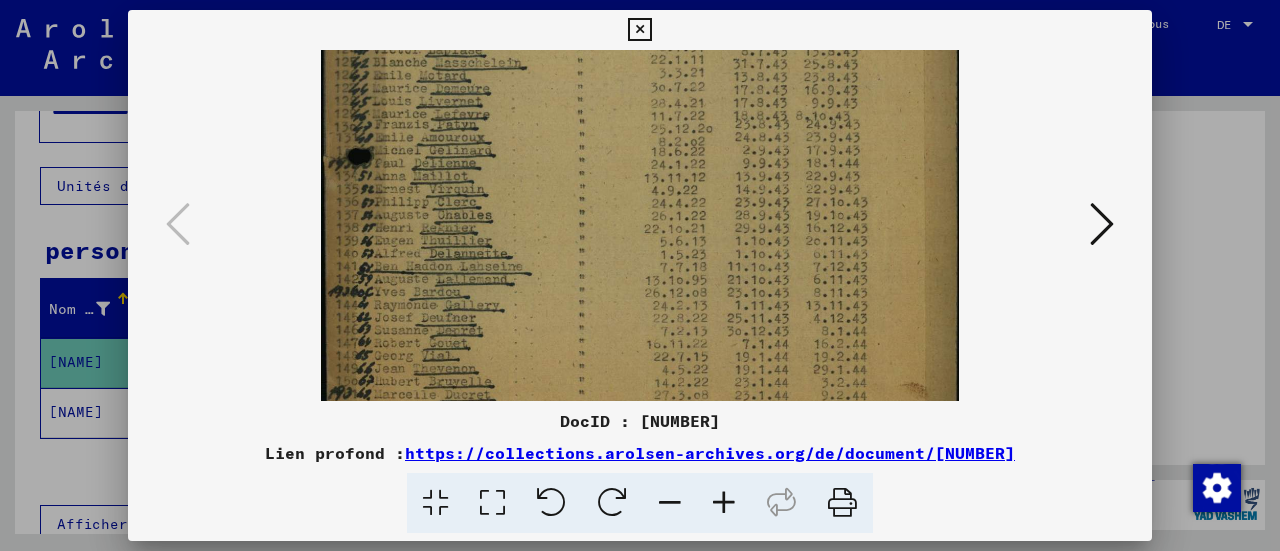 drag, startPoint x: 559, startPoint y: 307, endPoint x: 566, endPoint y: 161, distance: 146.16771 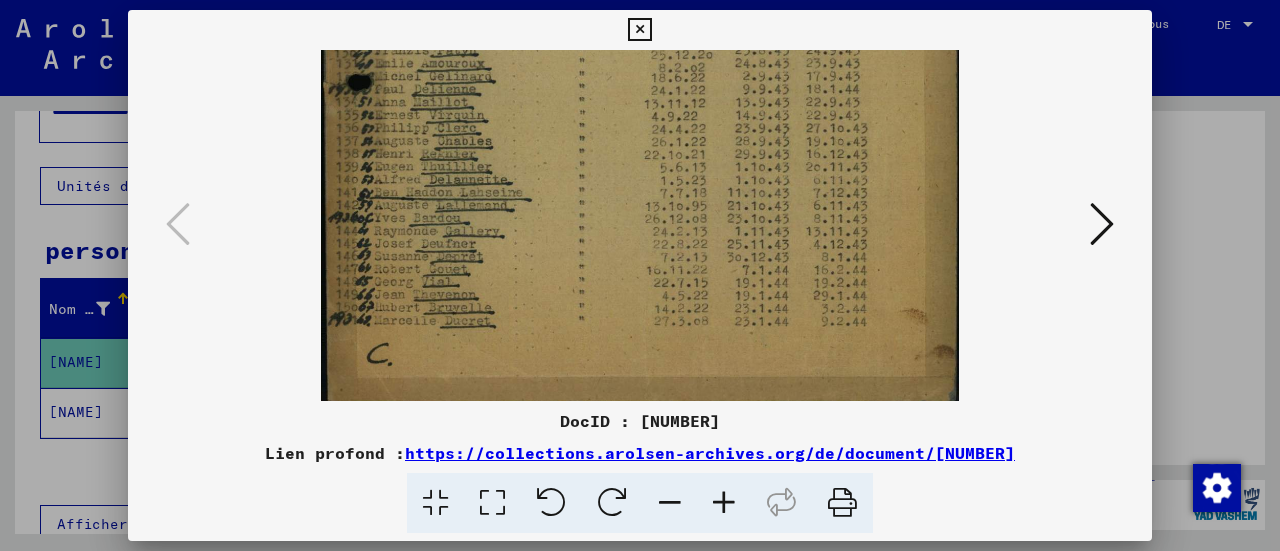 scroll, scrollTop: 550, scrollLeft: 0, axis: vertical 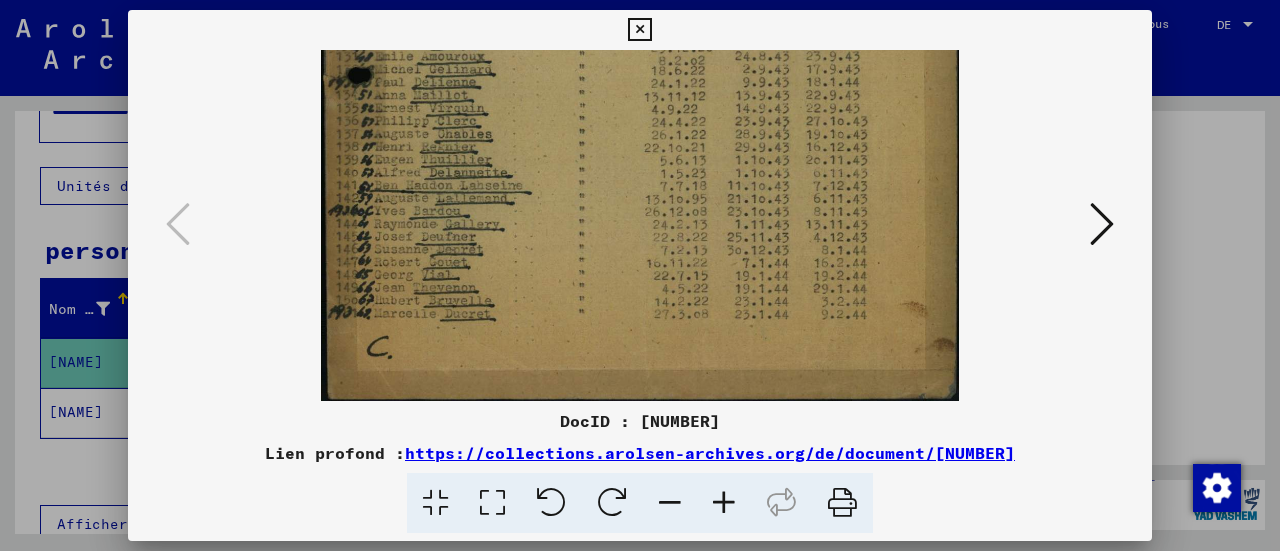 drag, startPoint x: 569, startPoint y: 321, endPoint x: 574, endPoint y: 223, distance: 98.12747 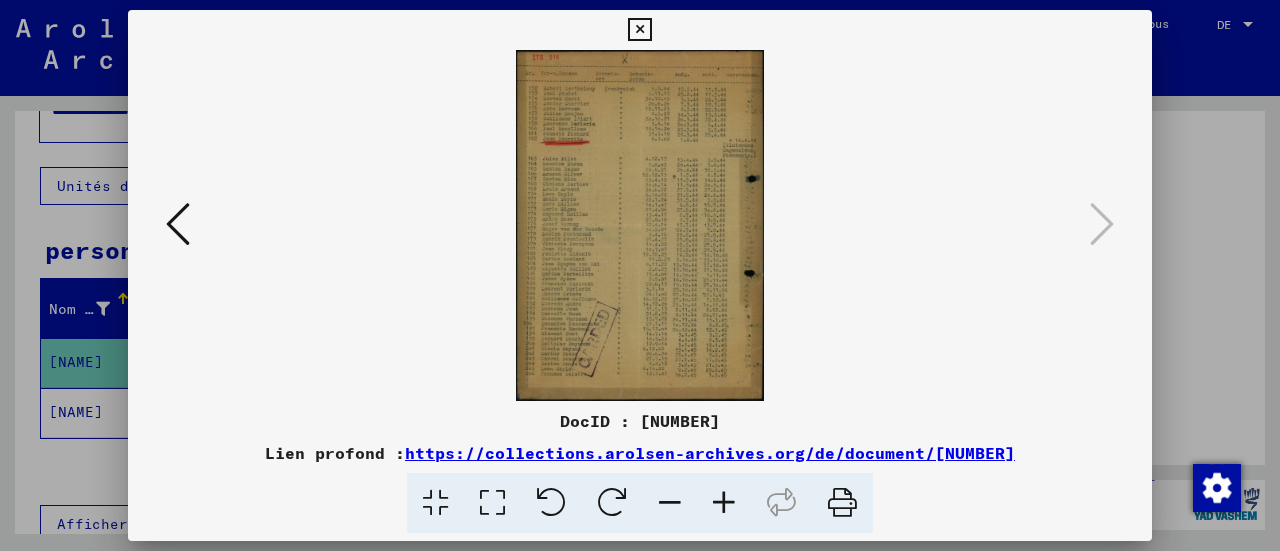 scroll, scrollTop: 0, scrollLeft: 0, axis: both 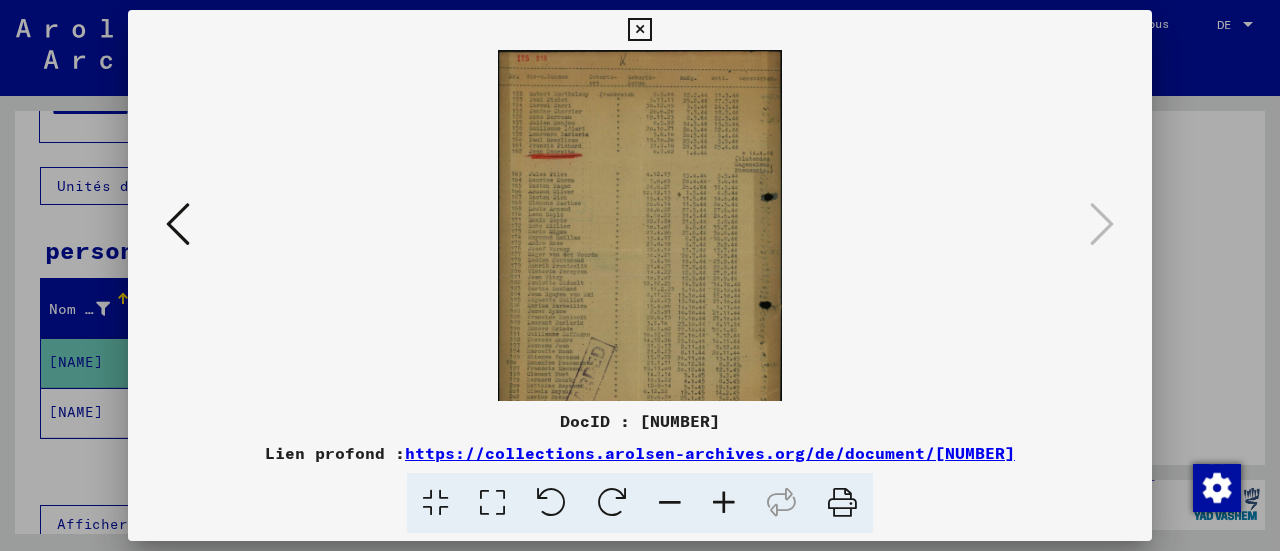click at bounding box center [724, 503] 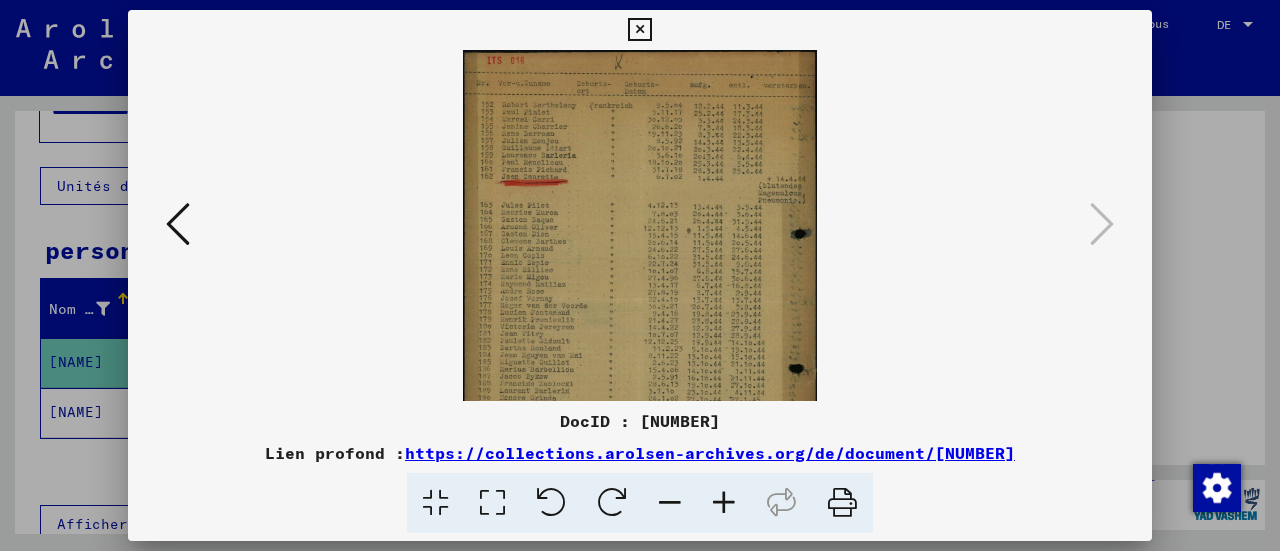 click at bounding box center [724, 503] 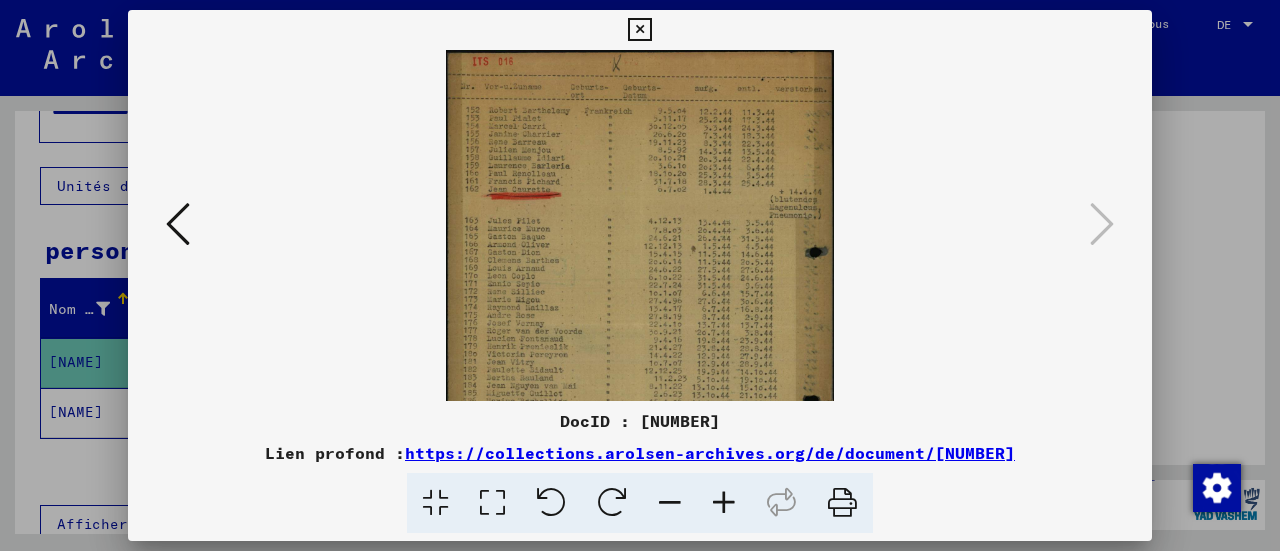 click at bounding box center (724, 503) 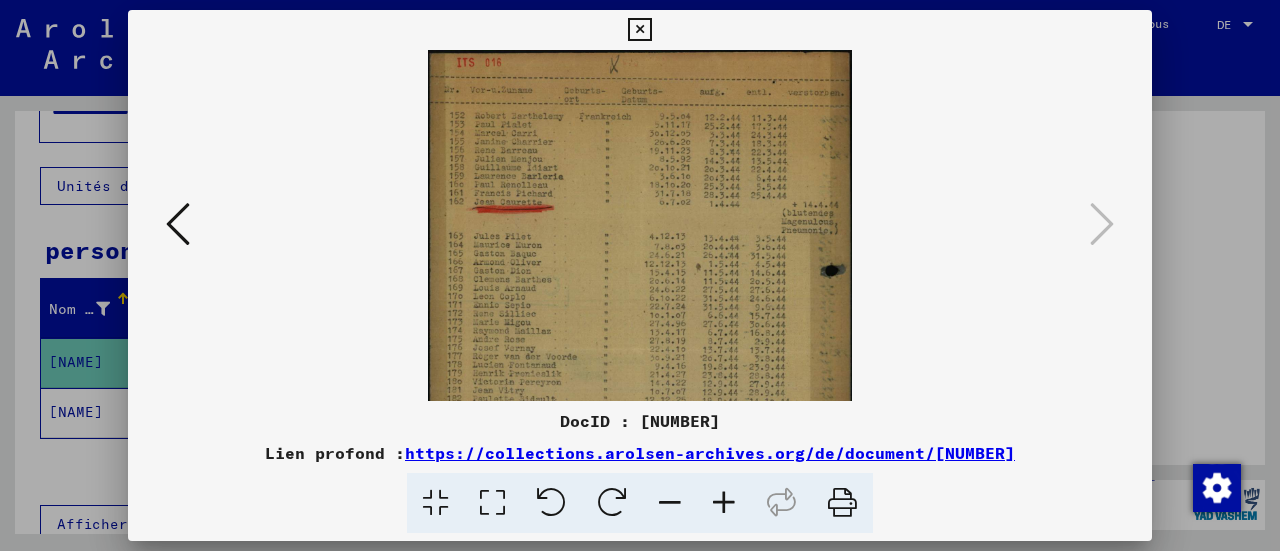 click at bounding box center [724, 503] 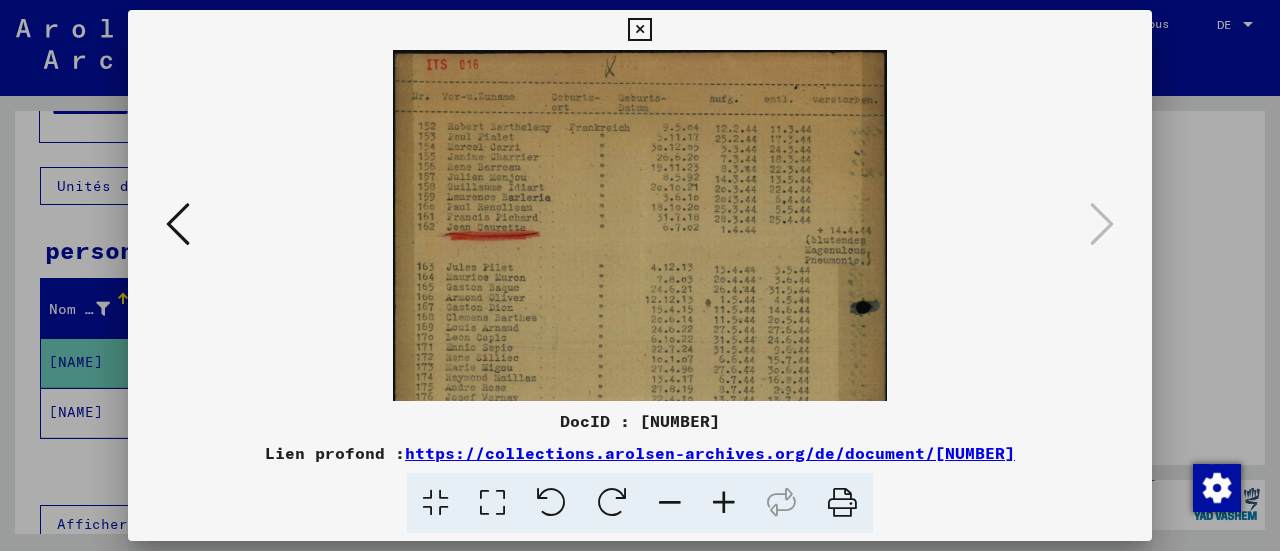 click at bounding box center [724, 503] 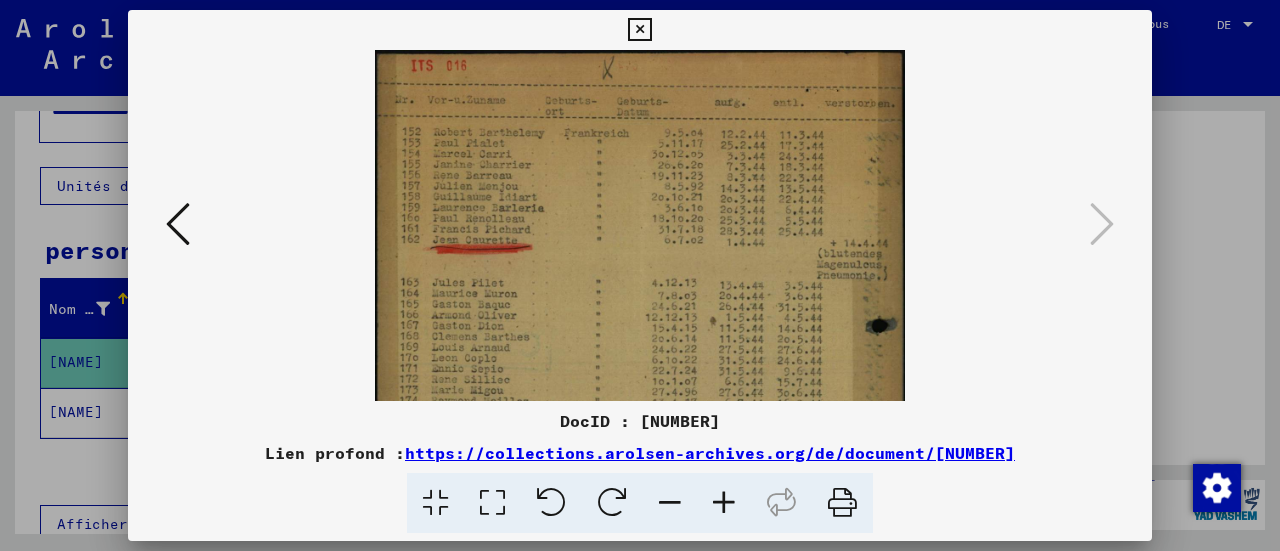 click at bounding box center [724, 503] 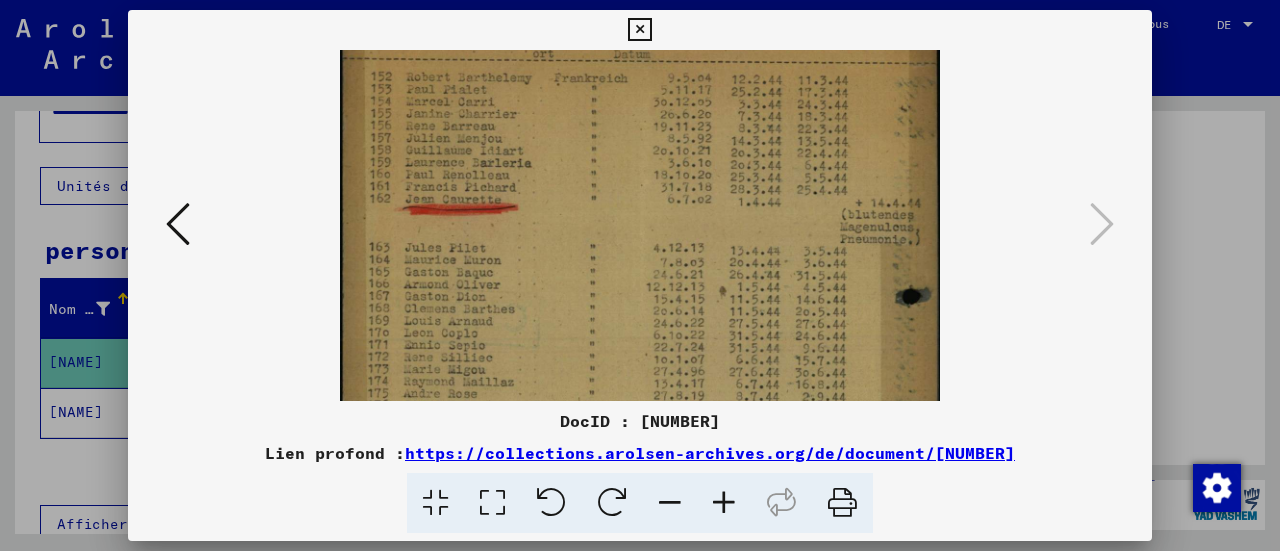 scroll, scrollTop: 68, scrollLeft: 0, axis: vertical 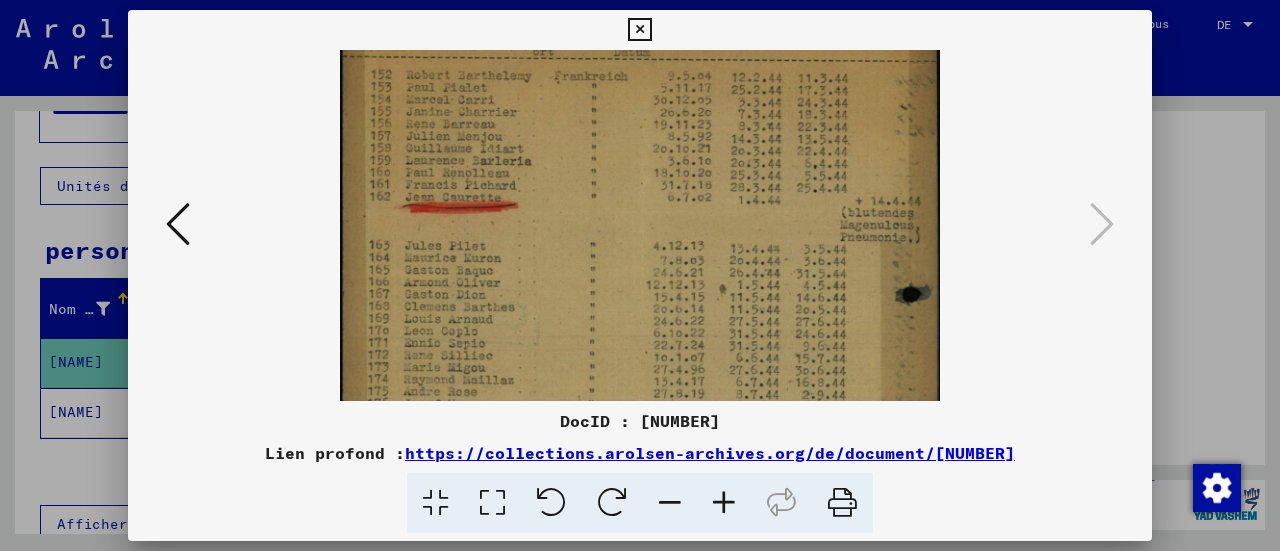 drag, startPoint x: 492, startPoint y: 315, endPoint x: 503, endPoint y: 251, distance: 64.93843 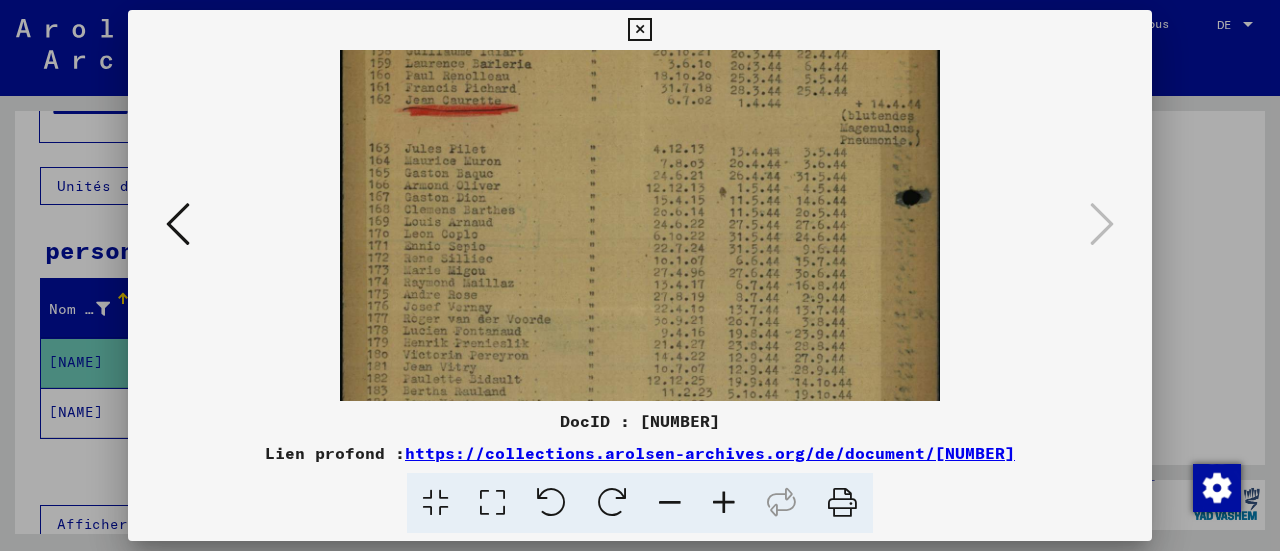 scroll, scrollTop: 192, scrollLeft: 0, axis: vertical 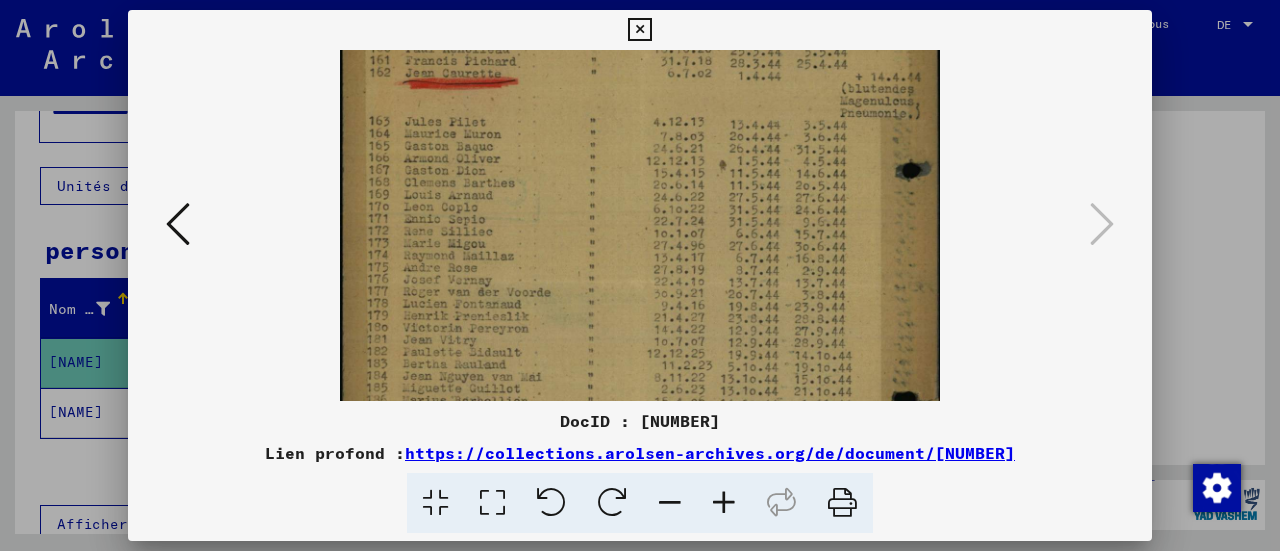 drag, startPoint x: 536, startPoint y: 346, endPoint x: 533, endPoint y: 222, distance: 124.036285 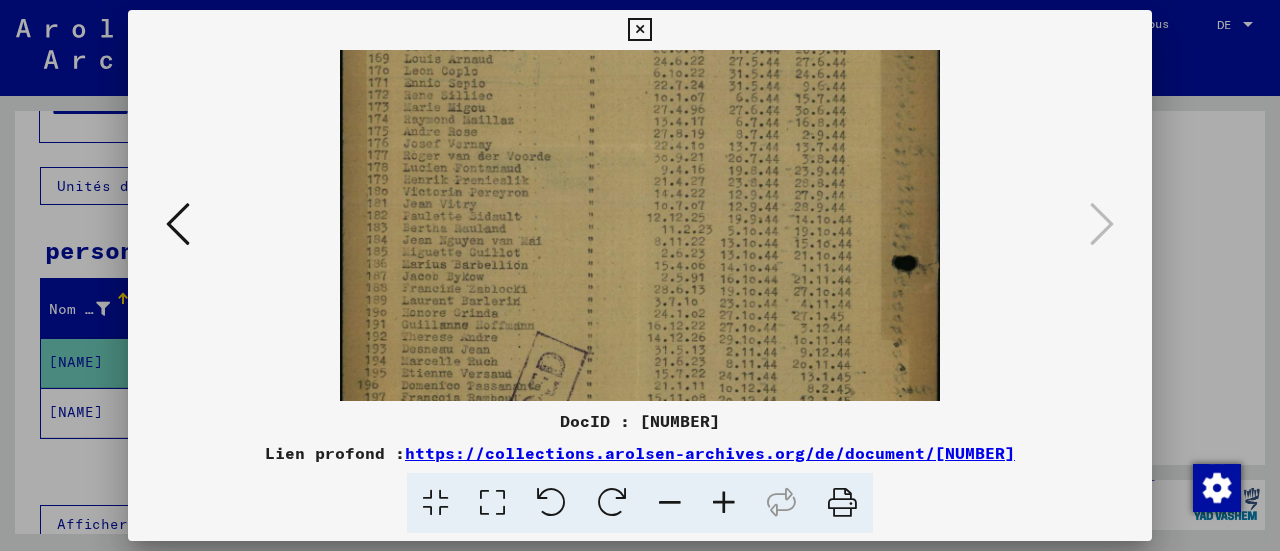 click at bounding box center (640, 147) 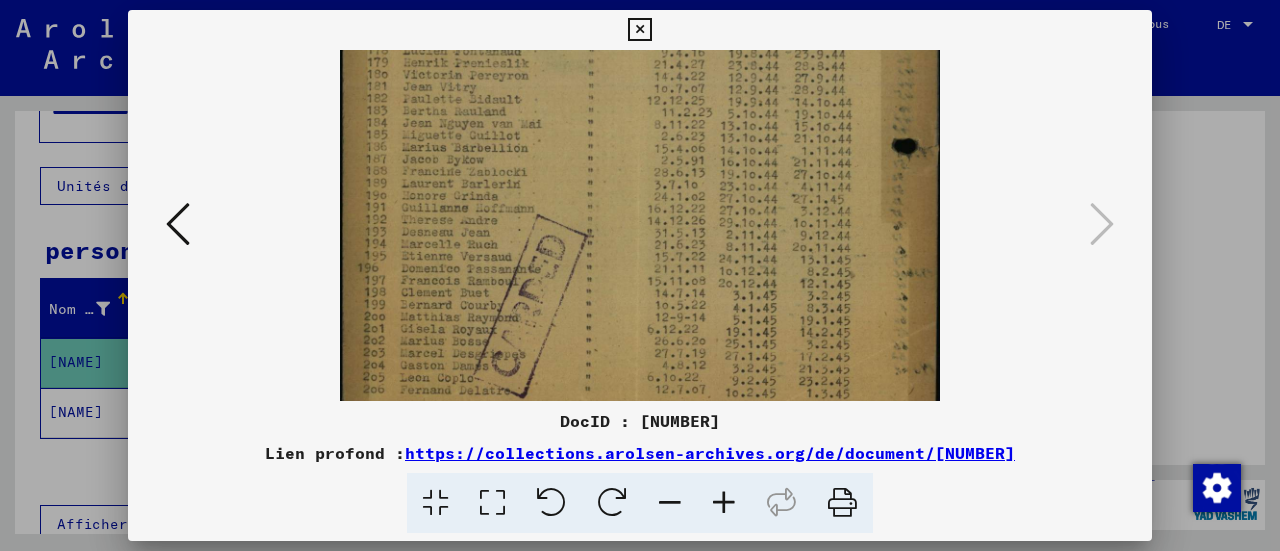 scroll, scrollTop: 462, scrollLeft: 0, axis: vertical 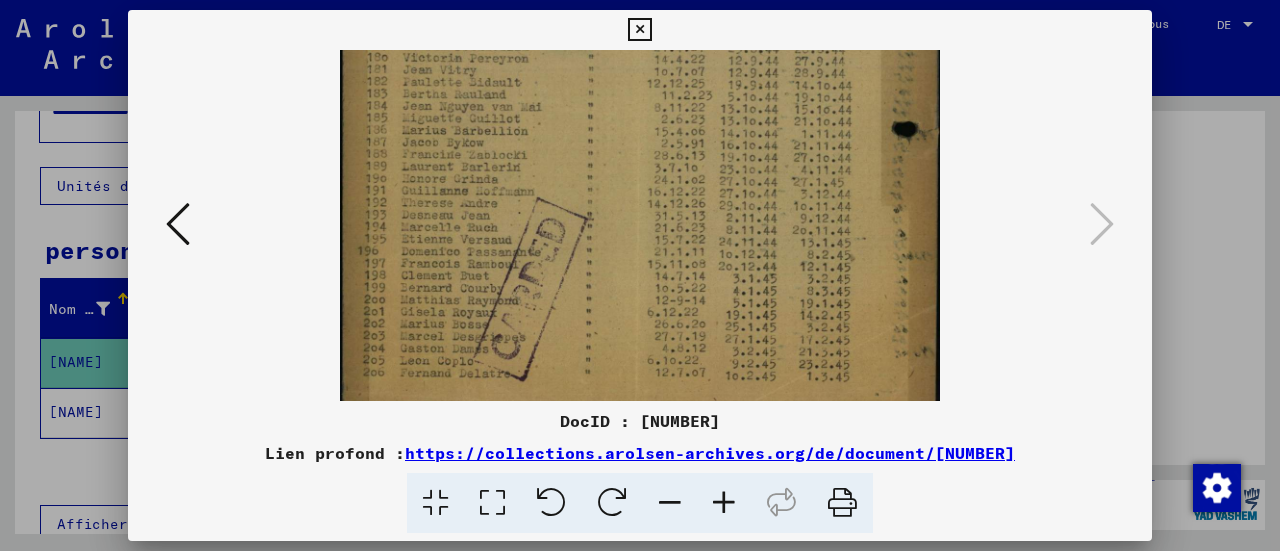 drag, startPoint x: 566, startPoint y: 339, endPoint x: 564, endPoint y: 206, distance: 133.01503 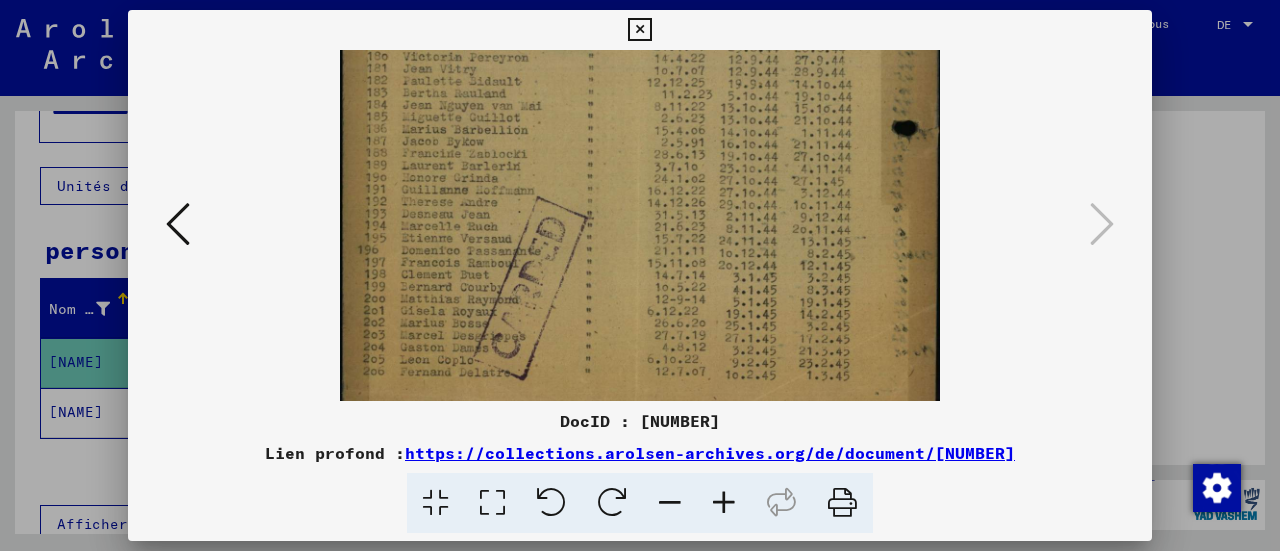 click at bounding box center (178, 224) 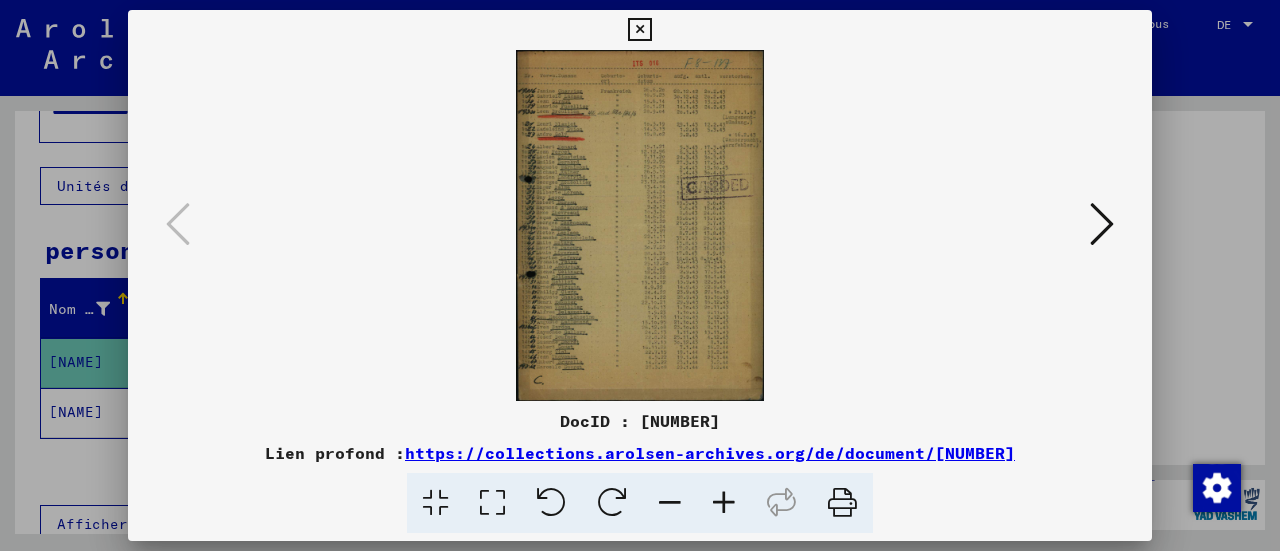 click at bounding box center (639, 30) 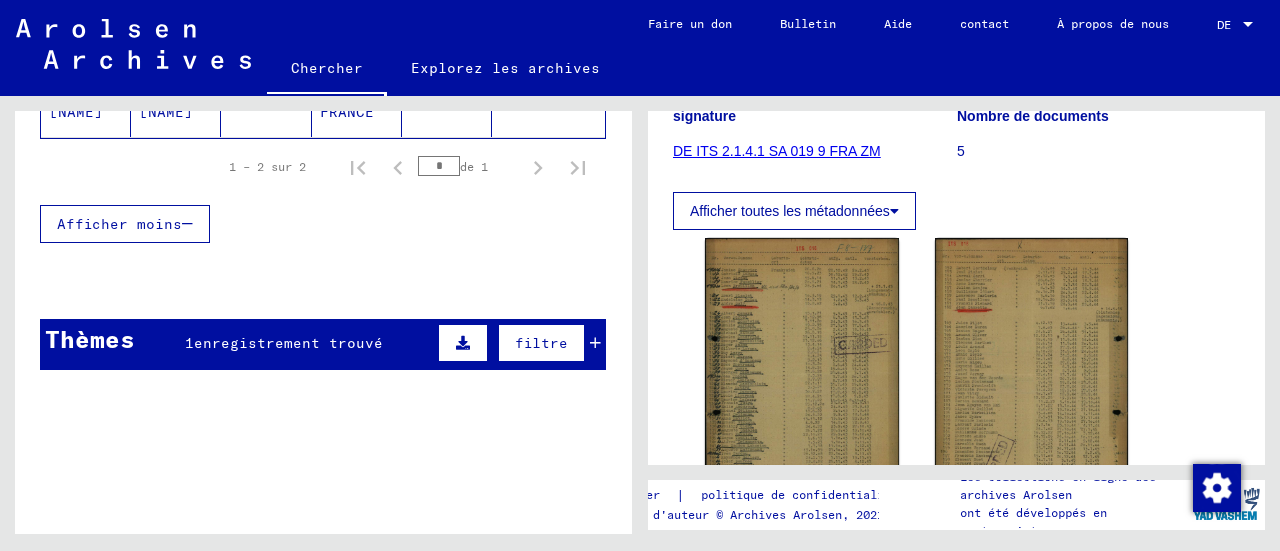 scroll, scrollTop: 0, scrollLeft: 0, axis: both 